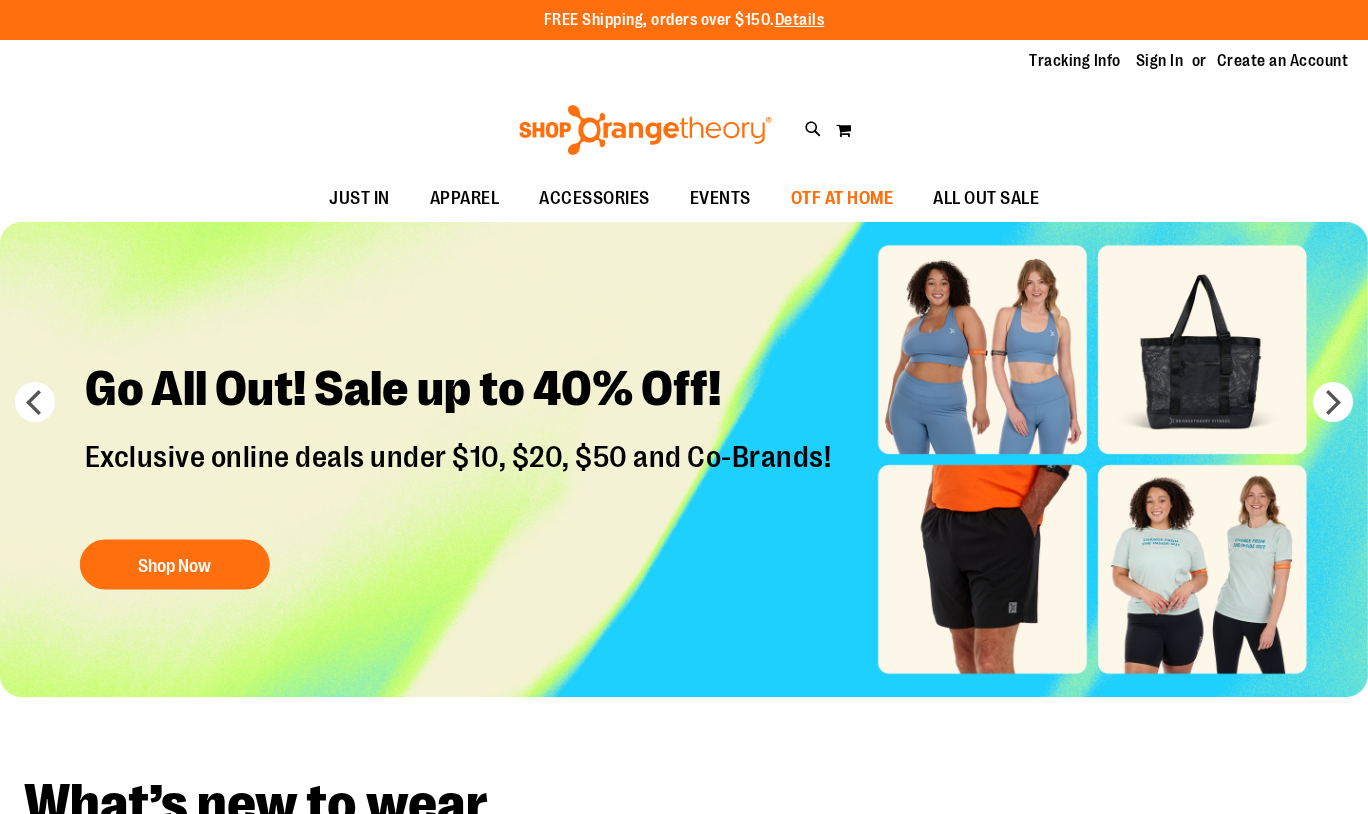 scroll, scrollTop: 0, scrollLeft: 0, axis: both 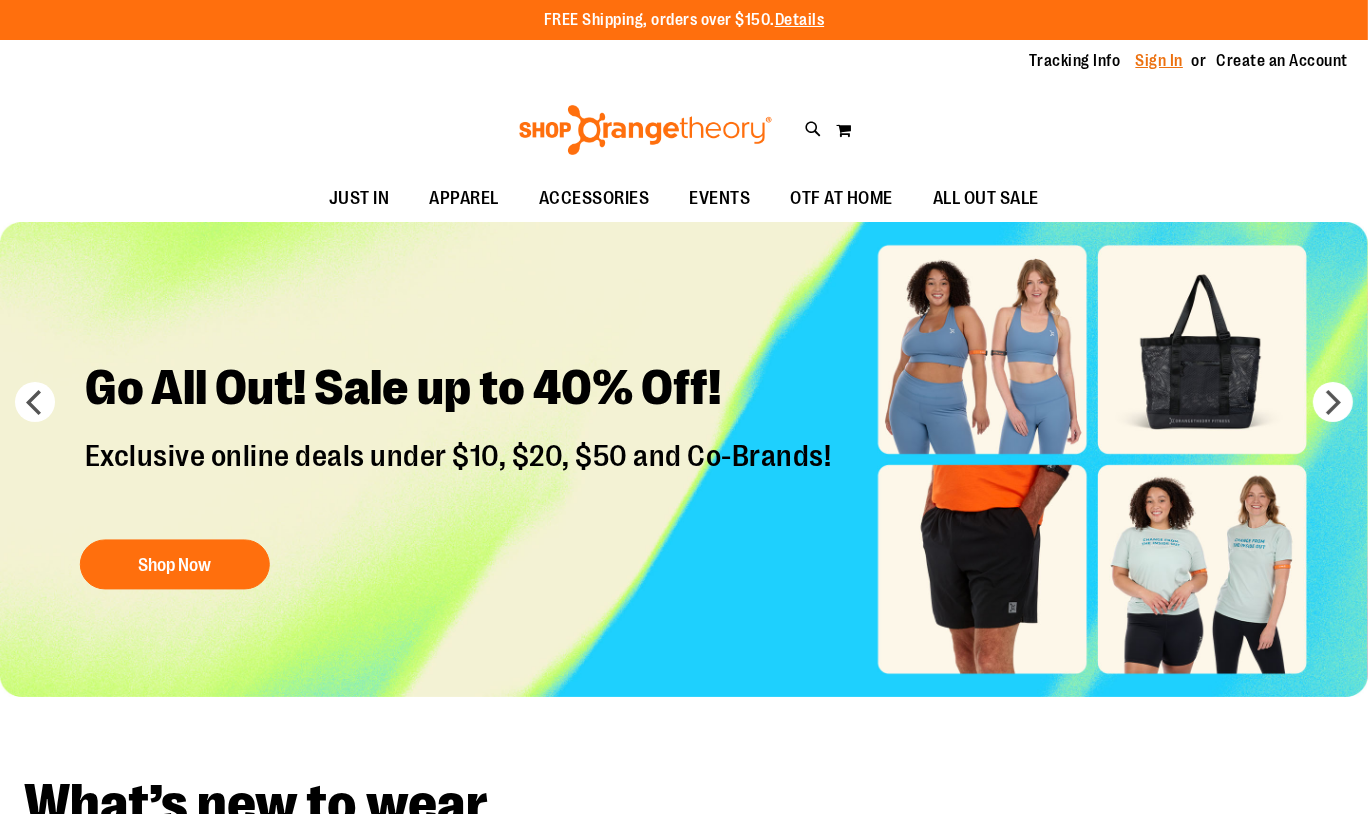 type on "**********" 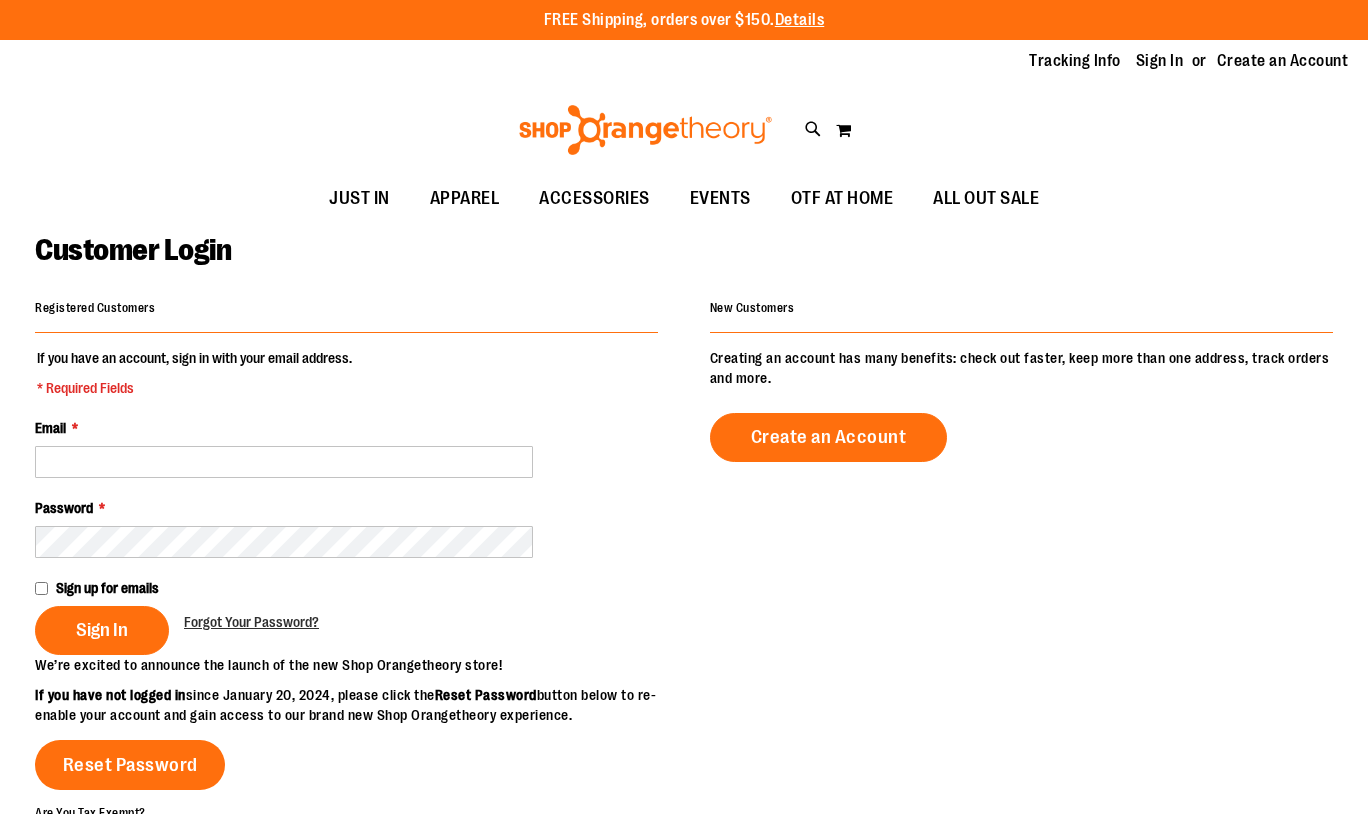 scroll, scrollTop: 0, scrollLeft: 0, axis: both 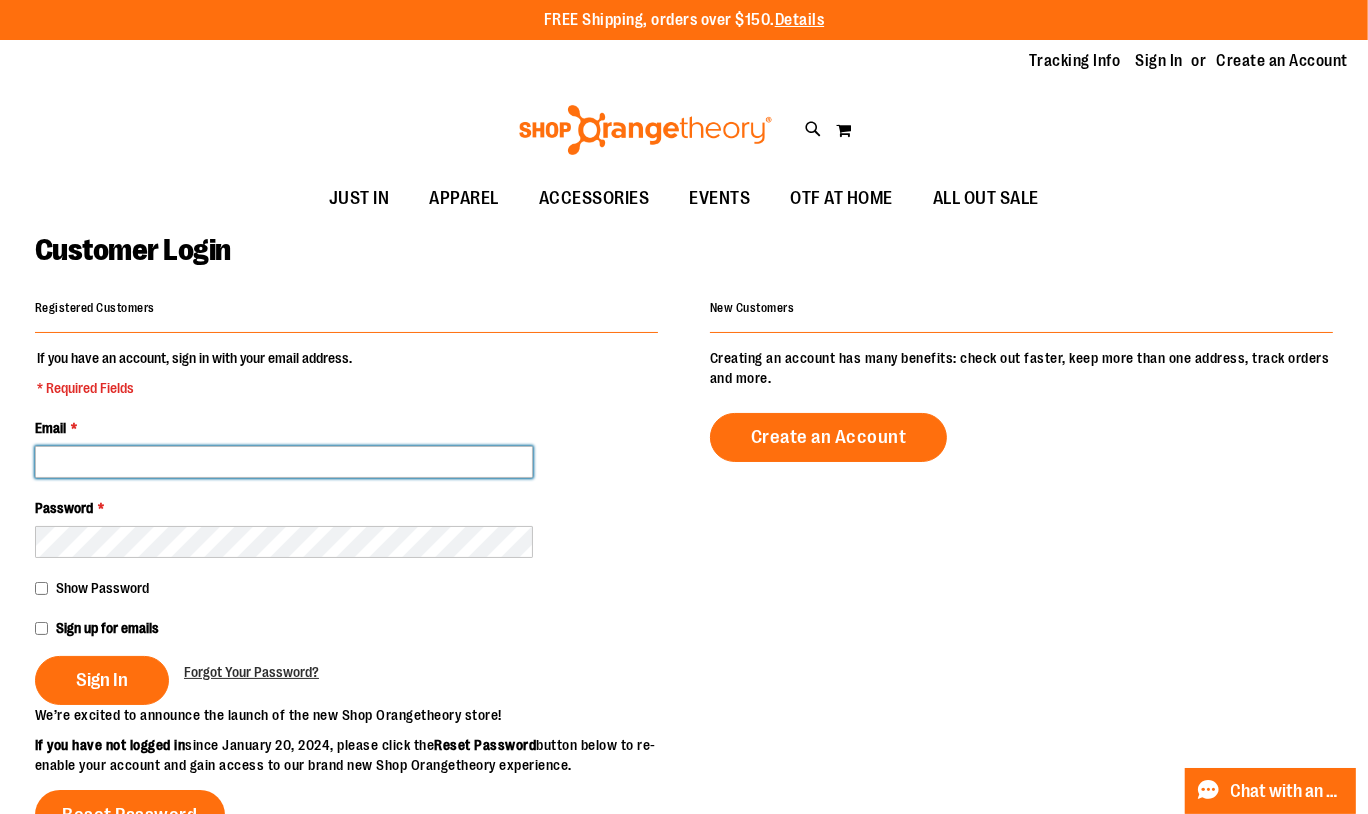 type on "**********" 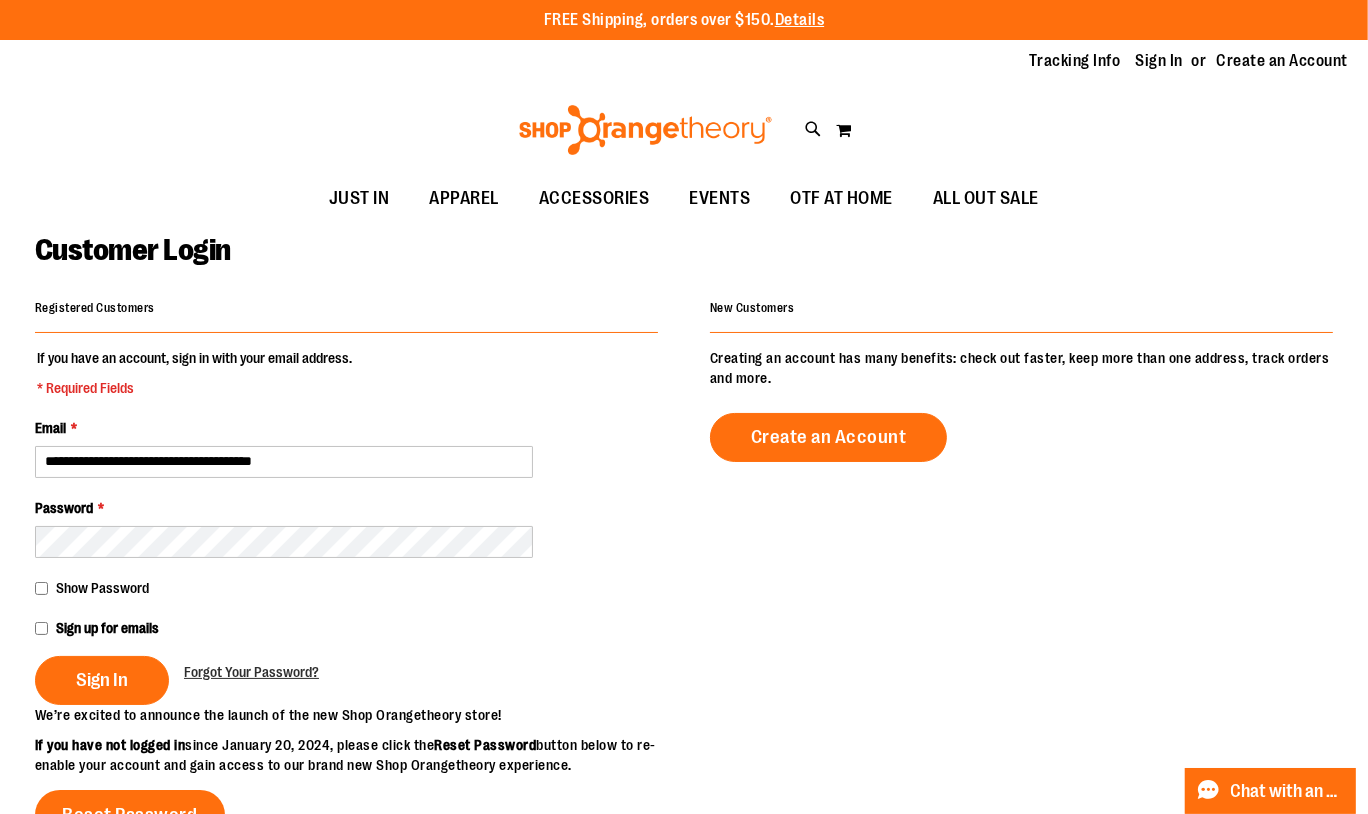 click on "**********" at bounding box center (346, 526) 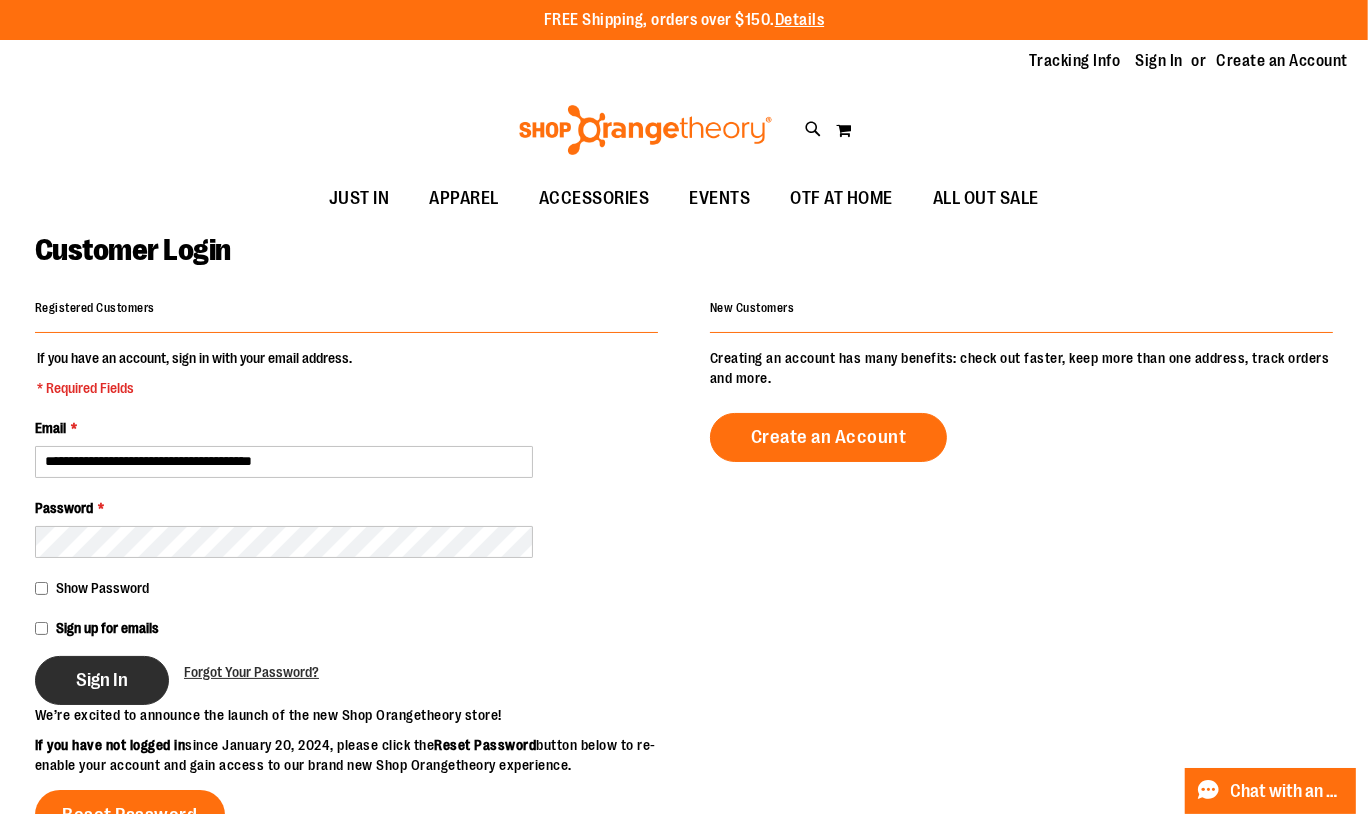 click on "Sign In" at bounding box center (102, 680) 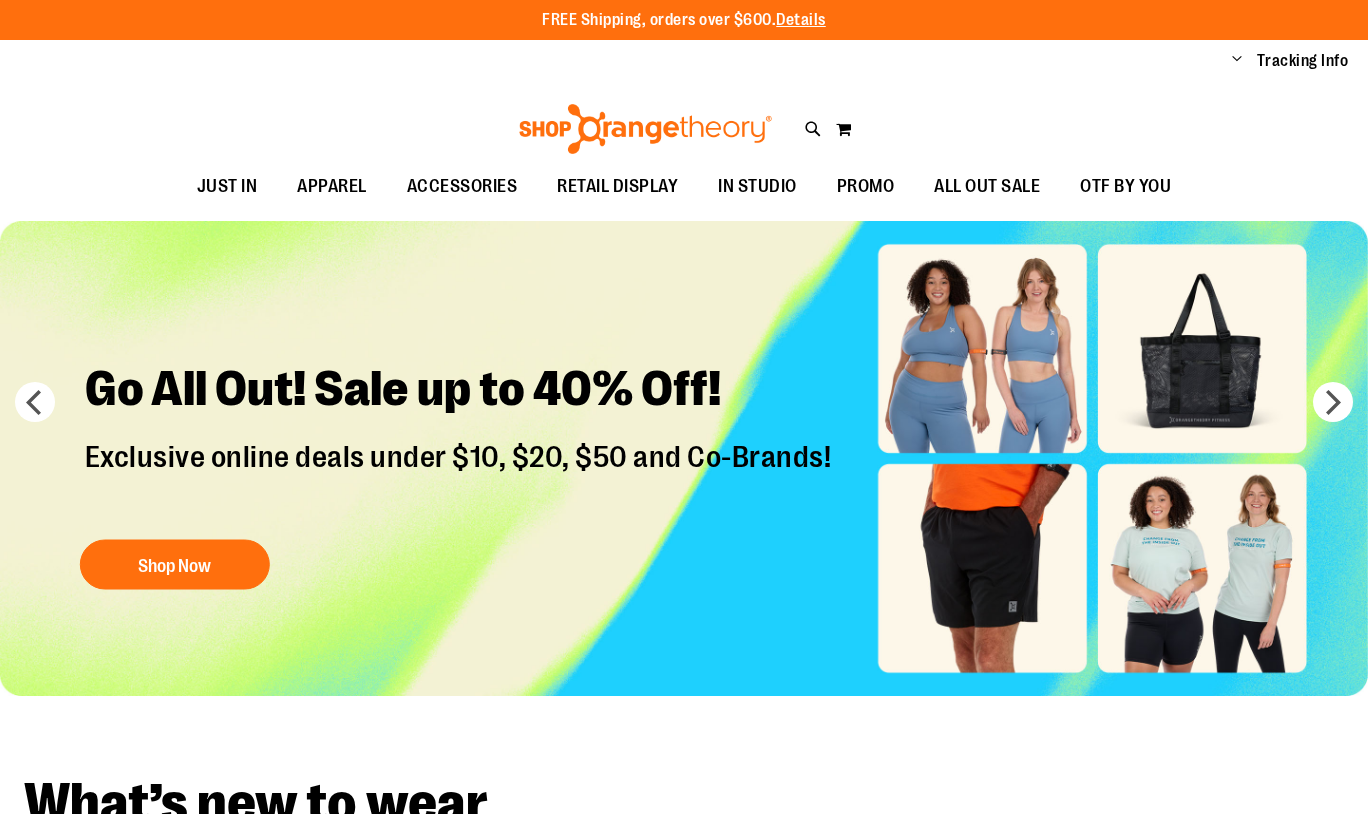 scroll, scrollTop: 0, scrollLeft: 0, axis: both 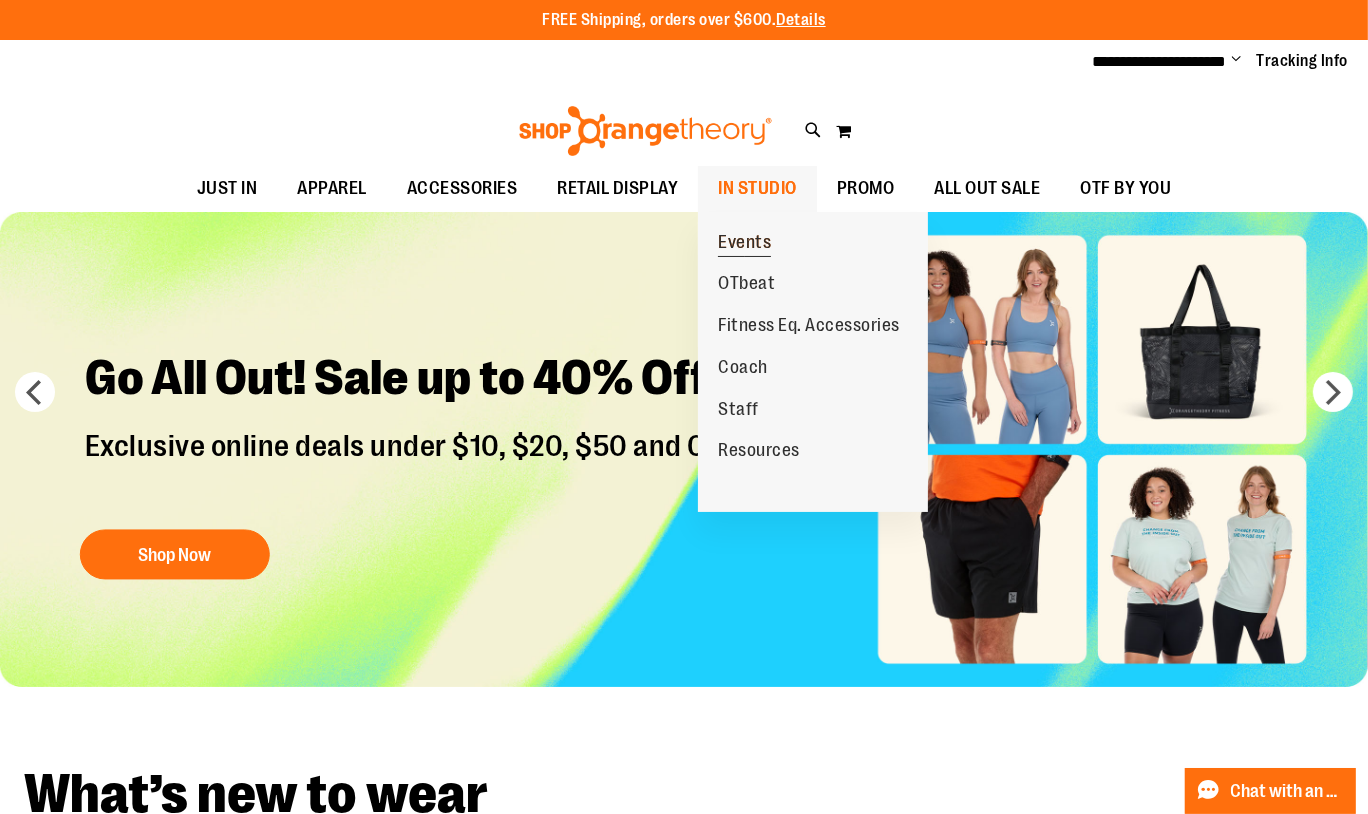 type on "**********" 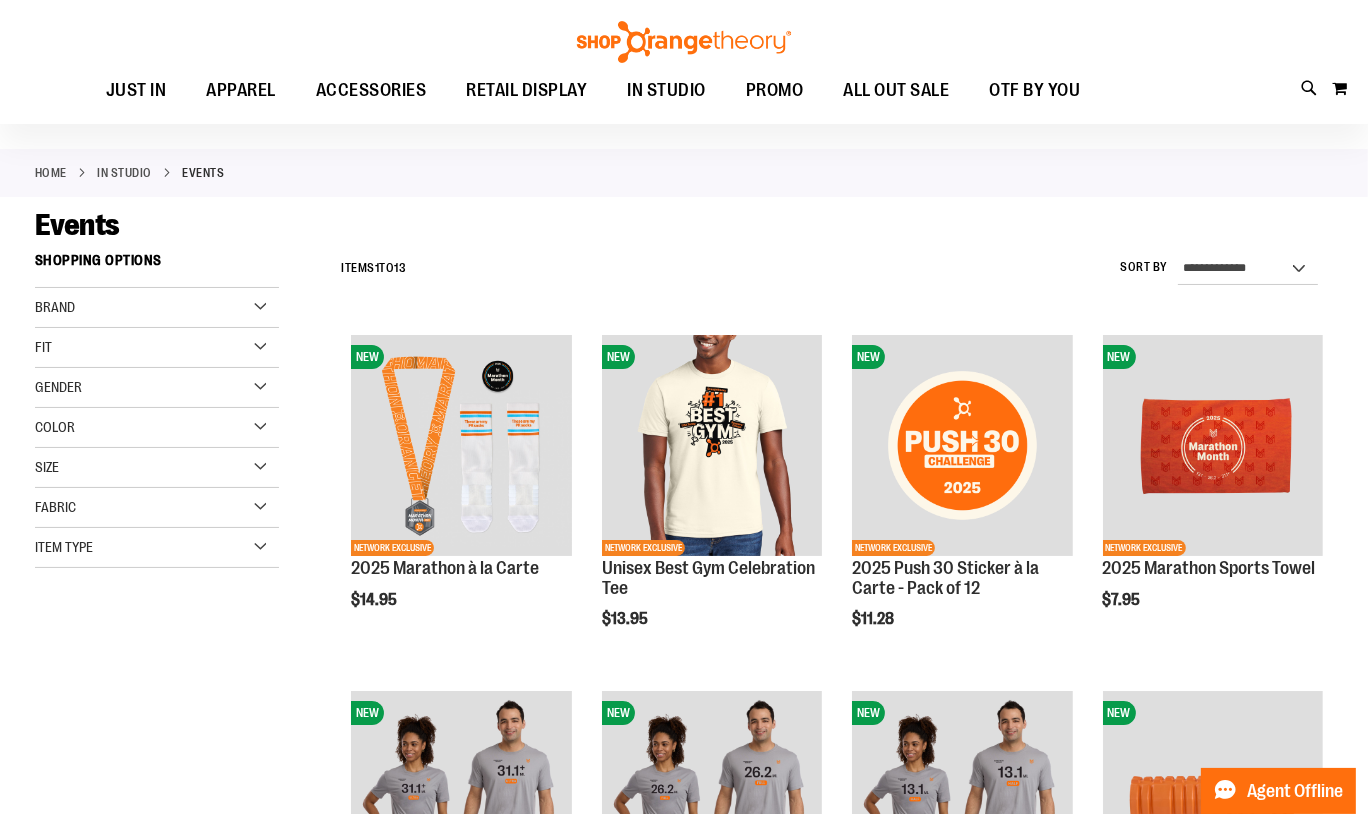 scroll, scrollTop: 141, scrollLeft: 0, axis: vertical 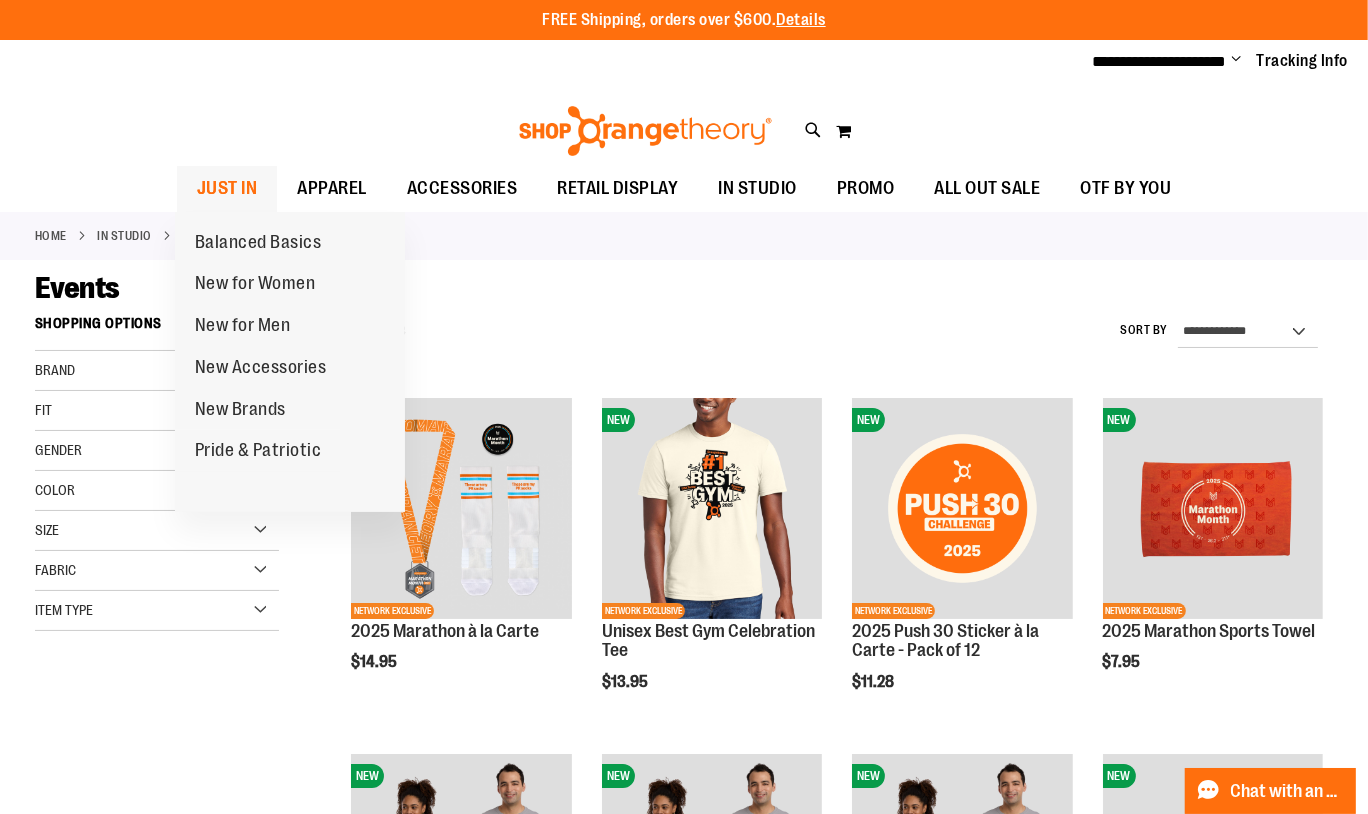 type on "**********" 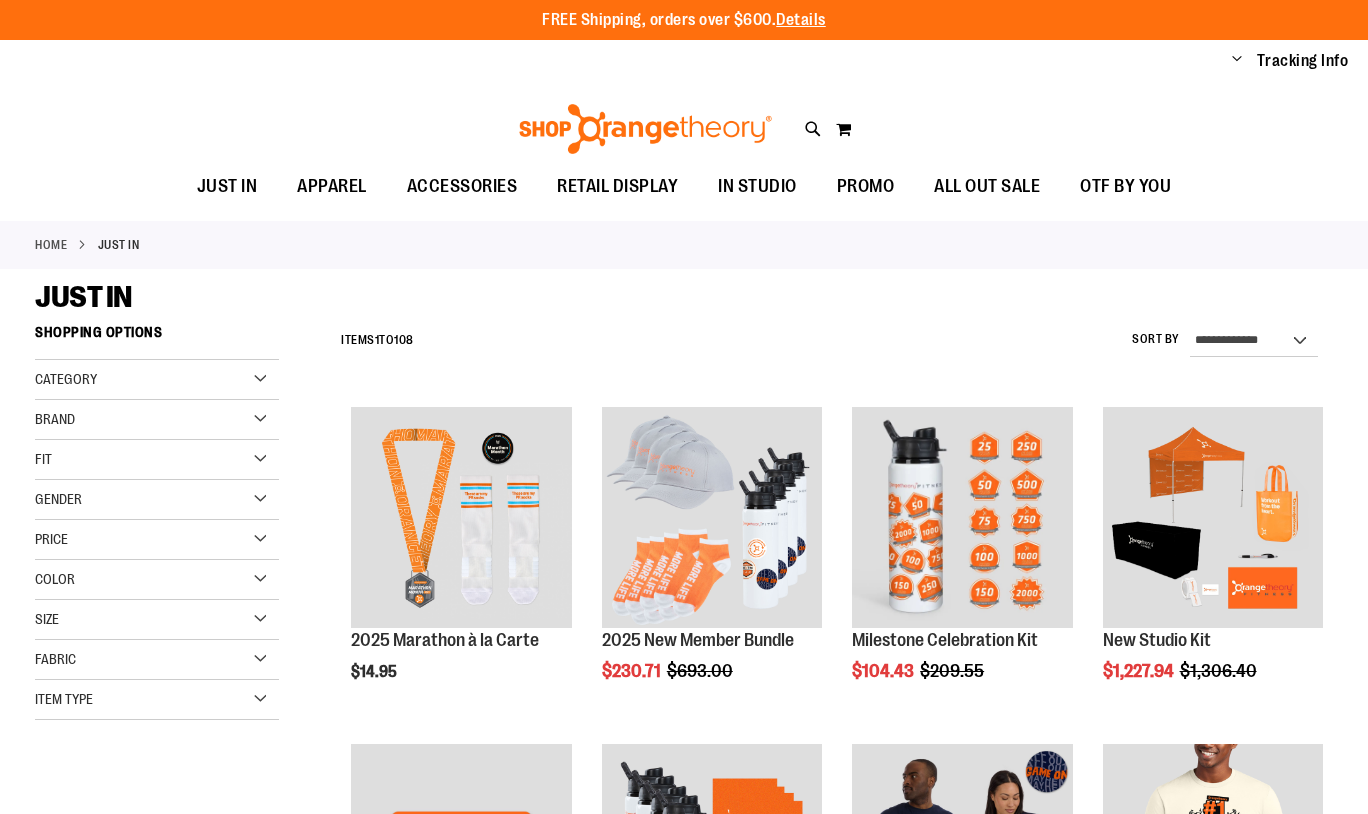 scroll, scrollTop: 0, scrollLeft: 0, axis: both 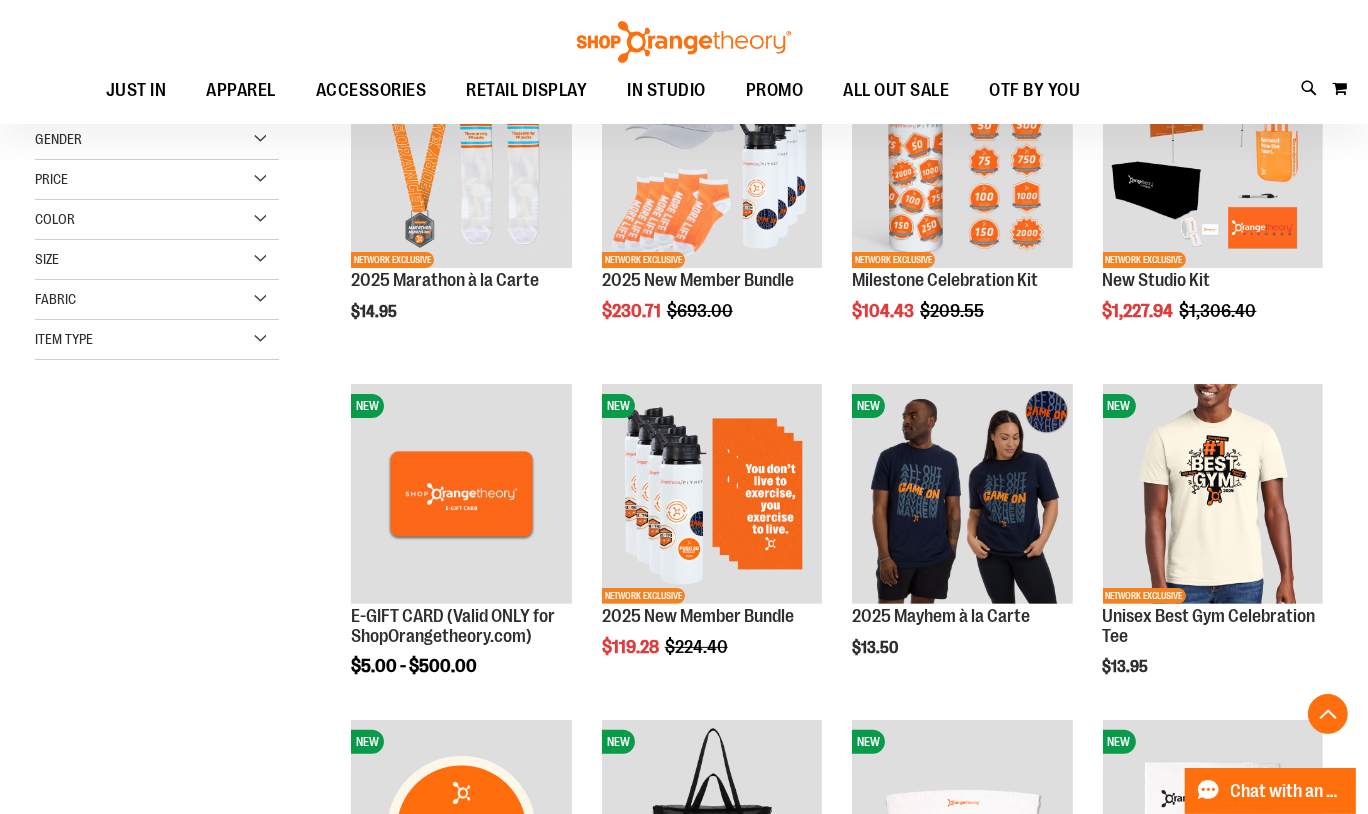 type on "**********" 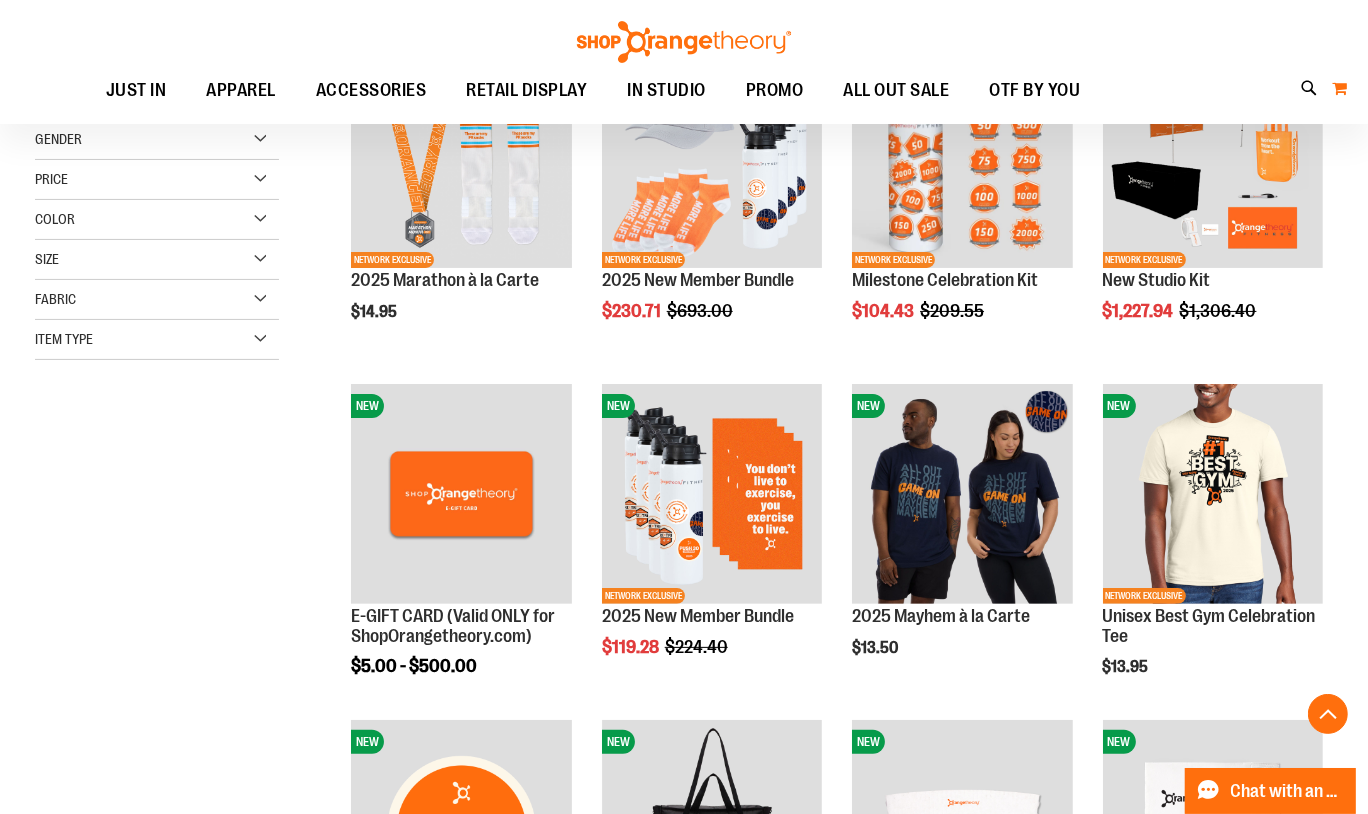 click on "My Cart
0" at bounding box center [1339, 88] 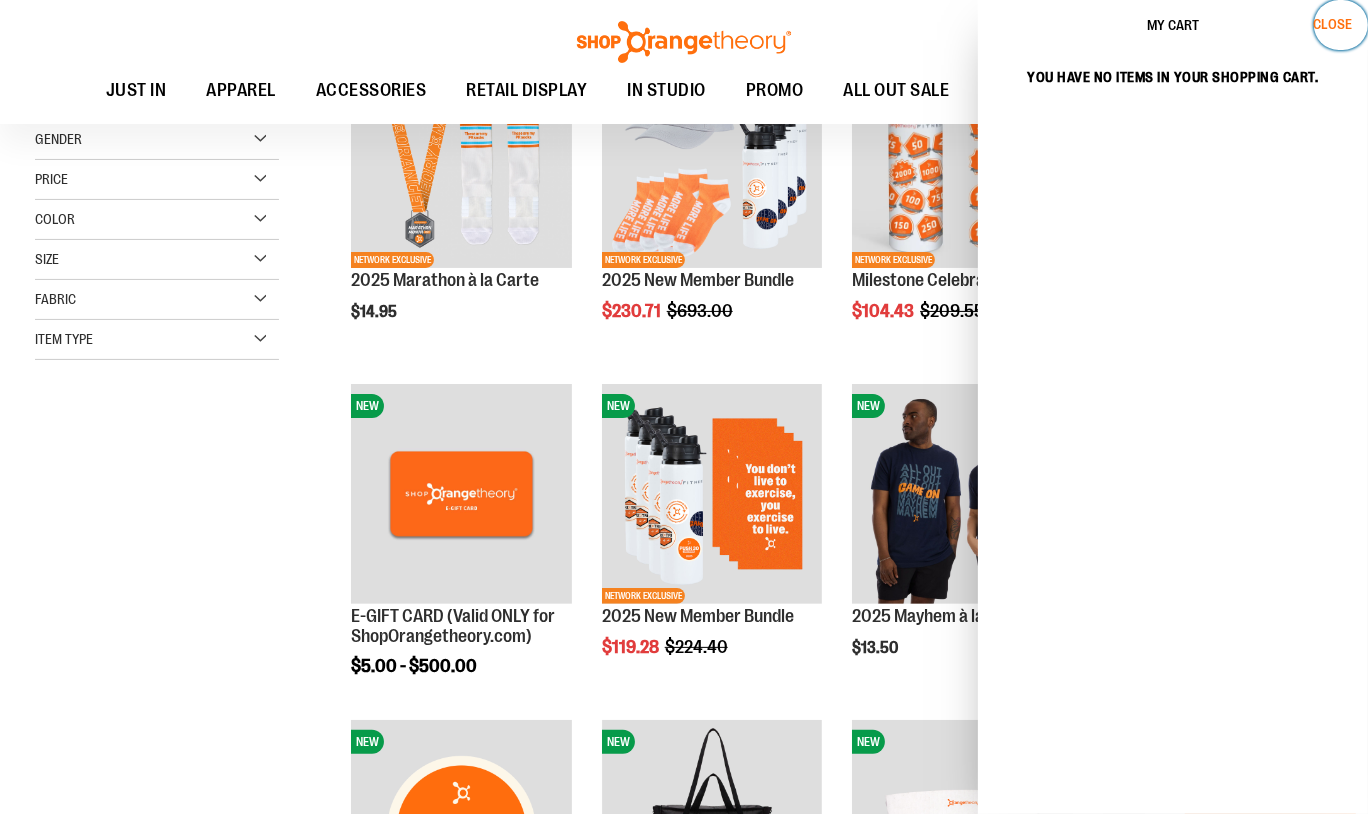 click on "Close" at bounding box center (1332, 24) 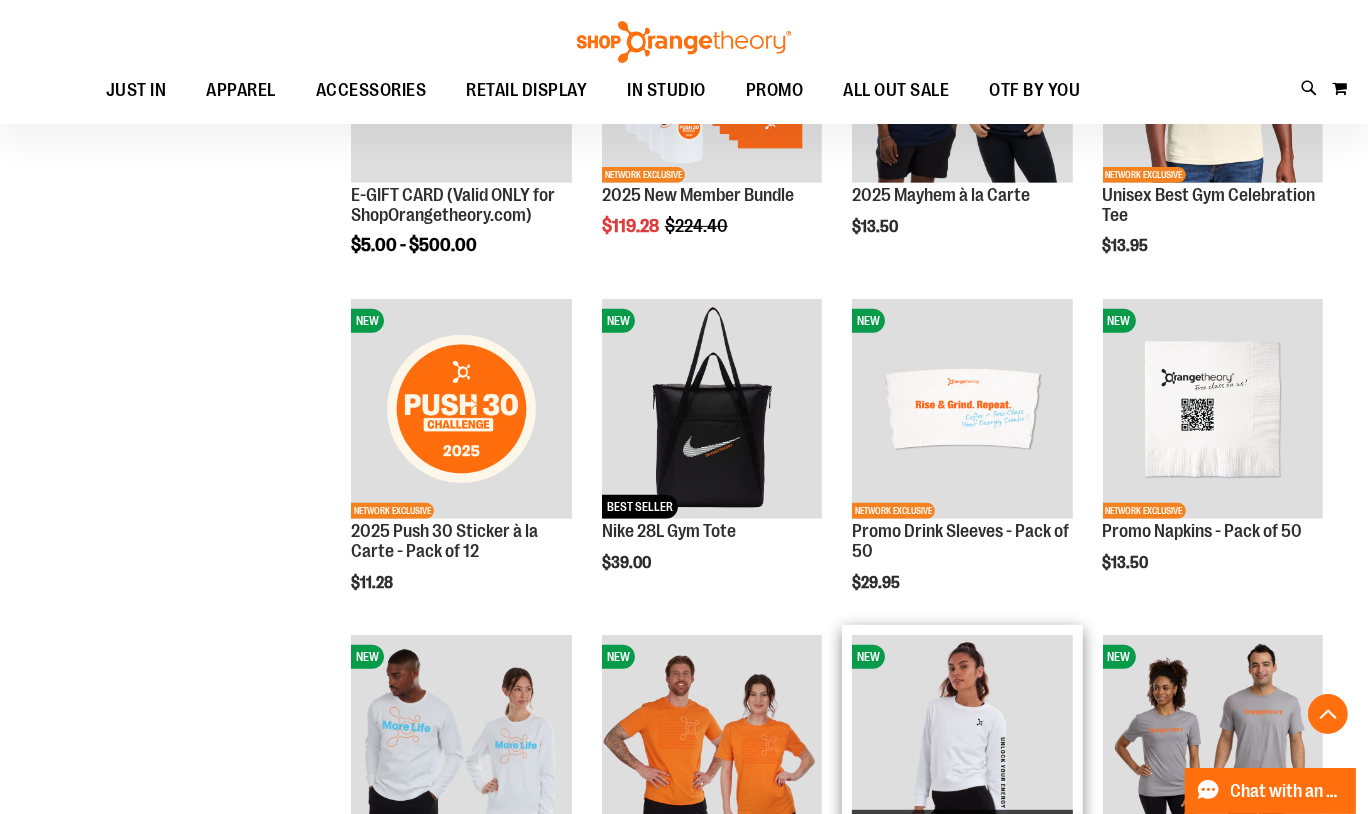 scroll, scrollTop: 491, scrollLeft: 0, axis: vertical 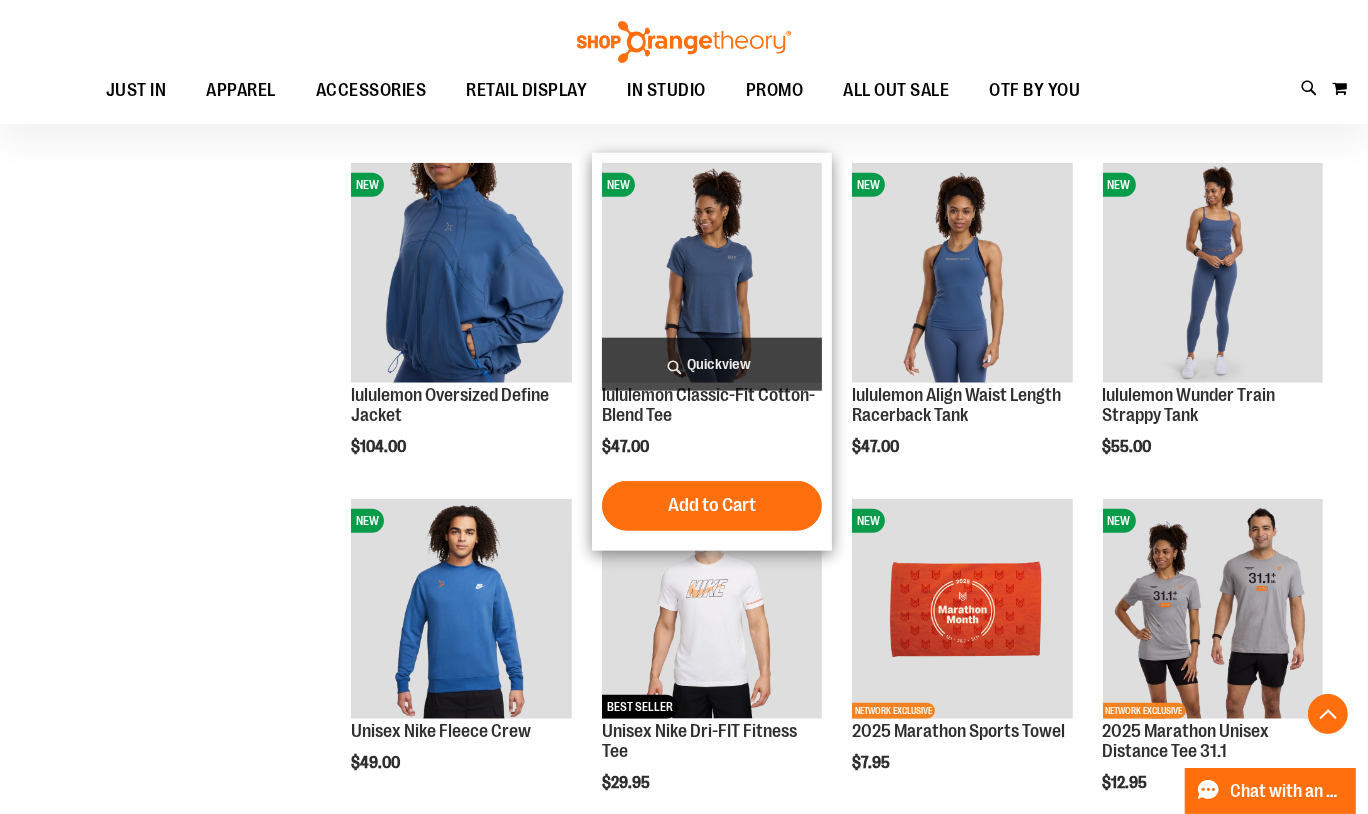 click at bounding box center [712, 273] 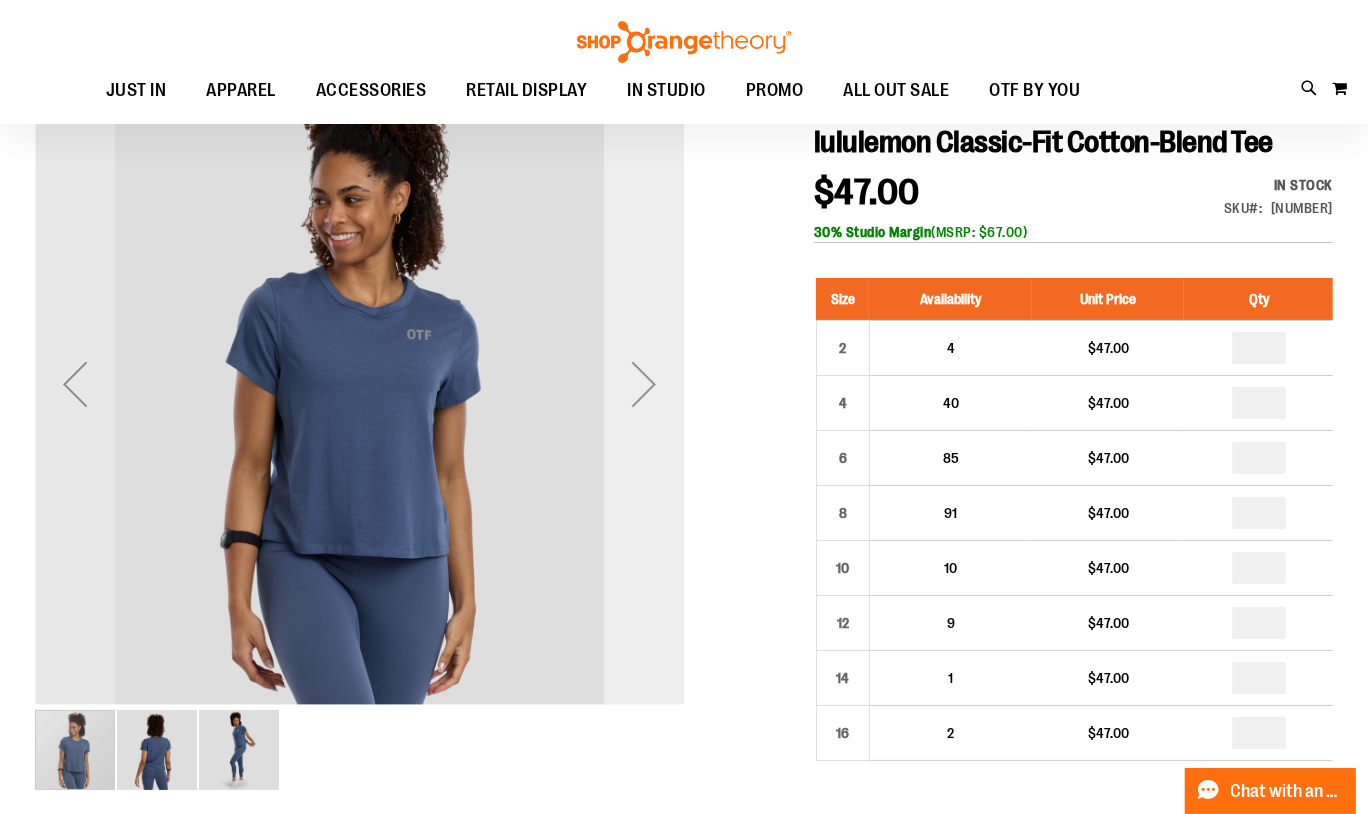 scroll, scrollTop: 0, scrollLeft: 0, axis: both 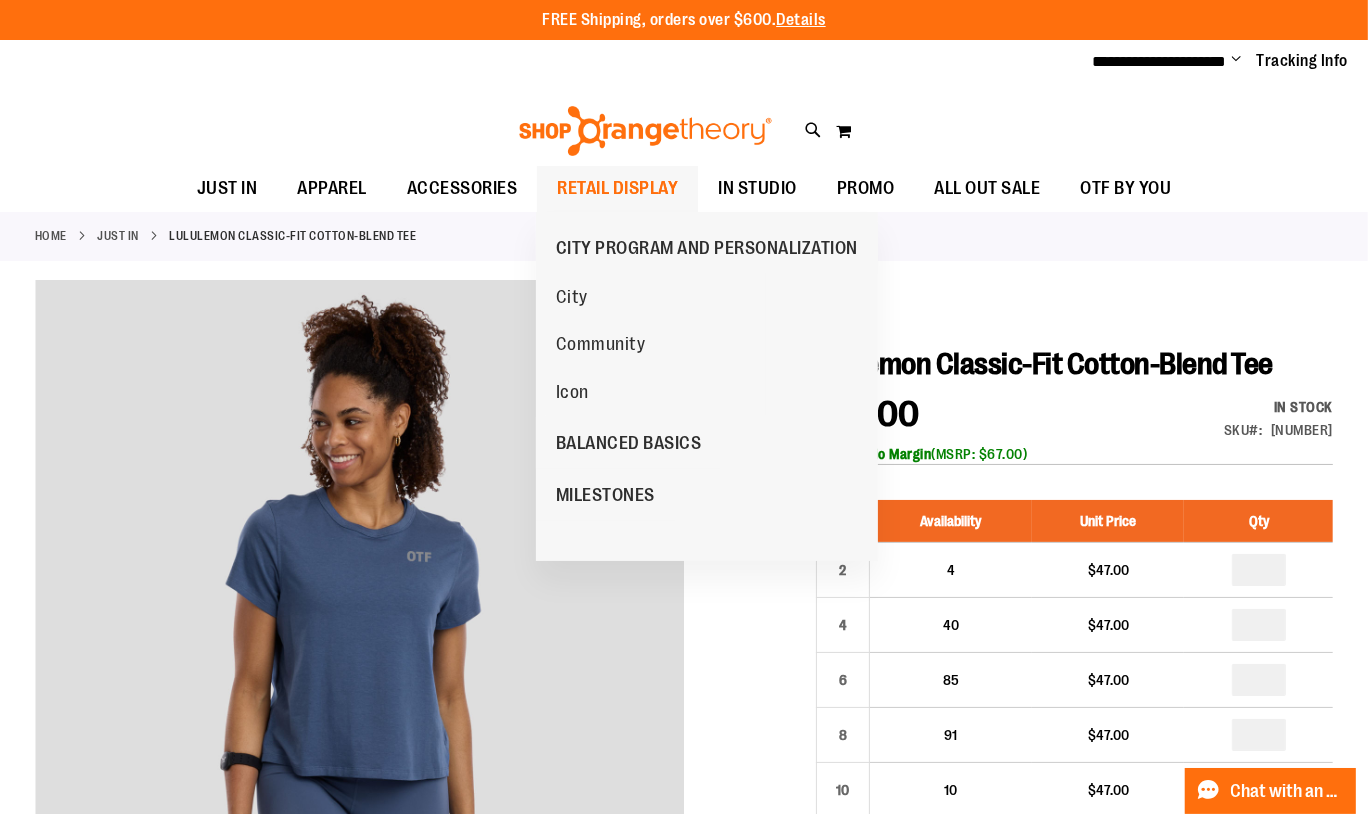 type on "**********" 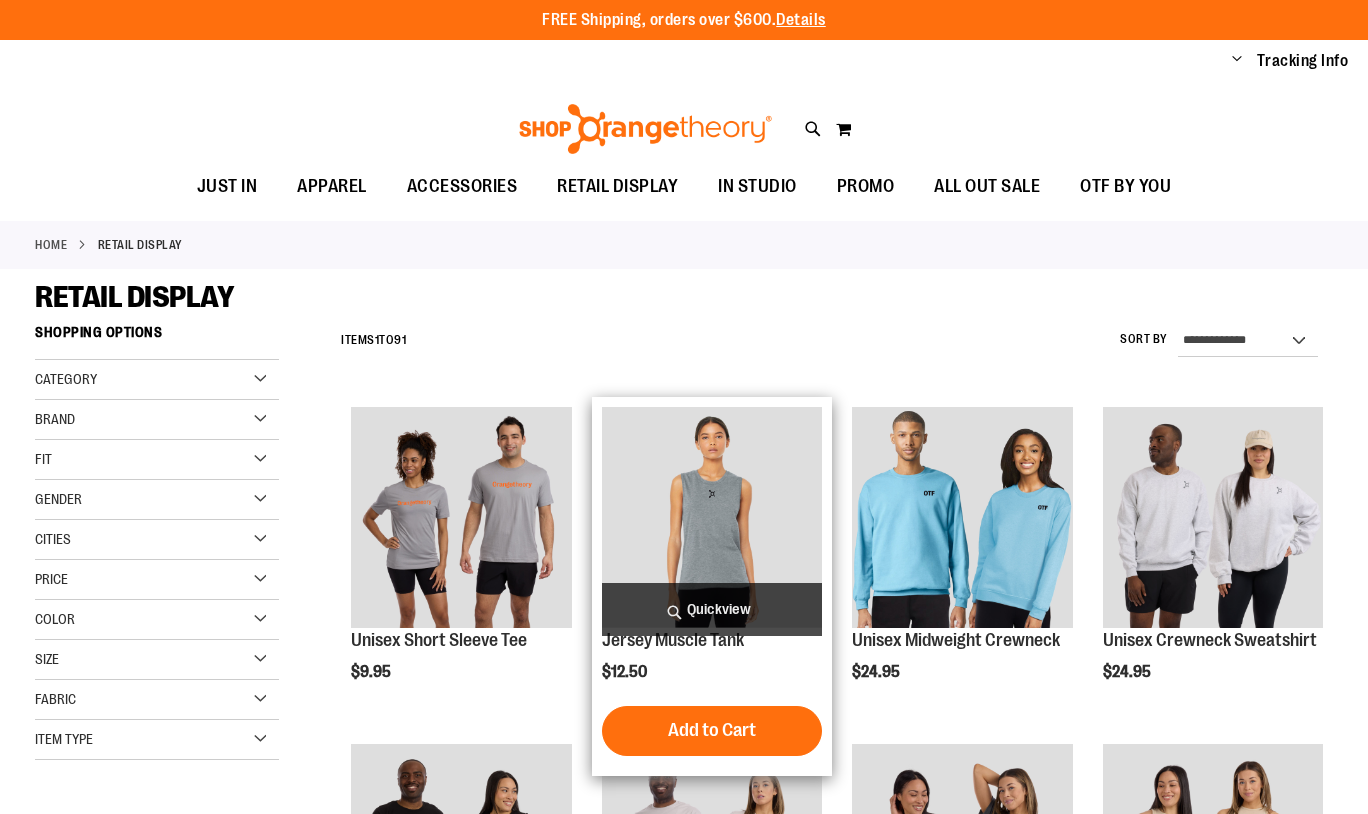 scroll, scrollTop: 0, scrollLeft: 0, axis: both 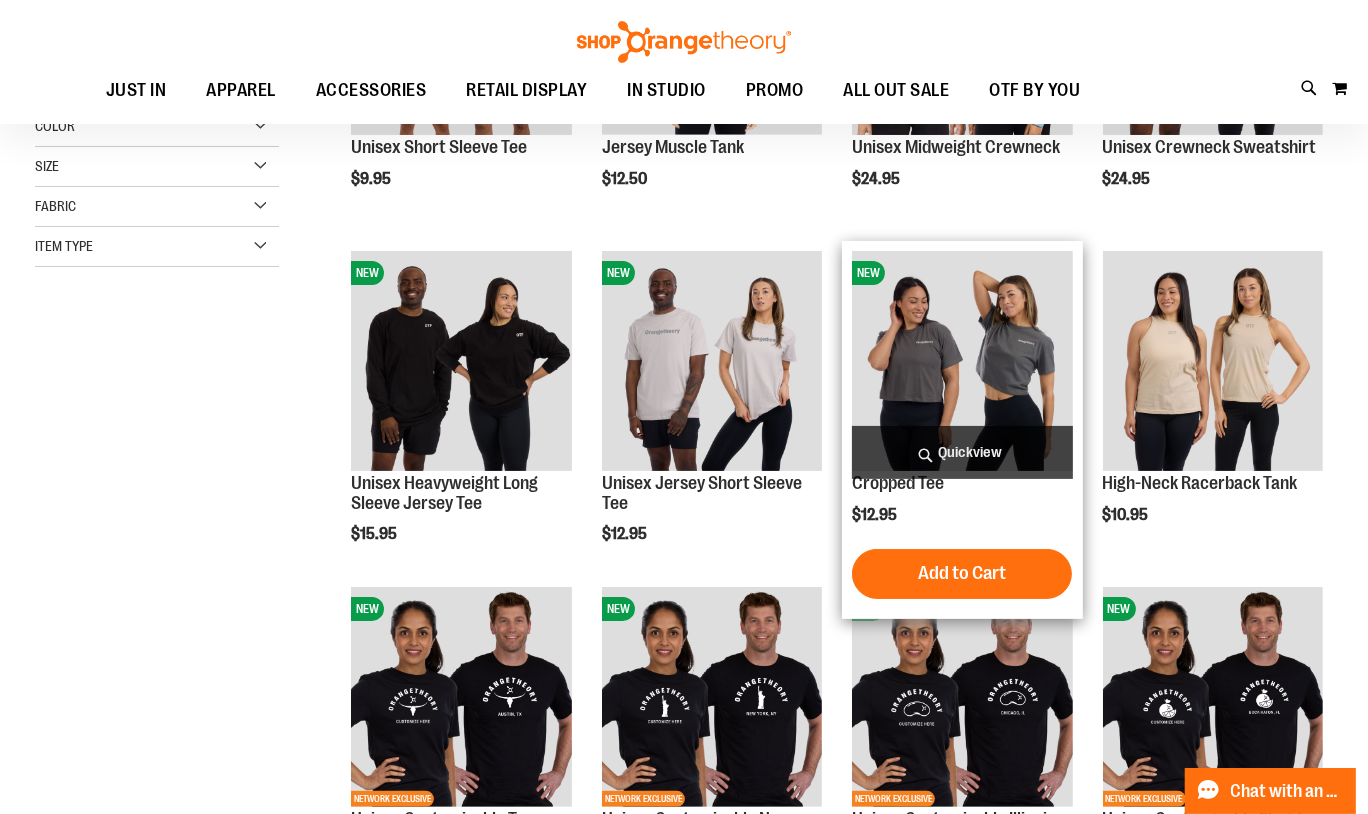 type on "**********" 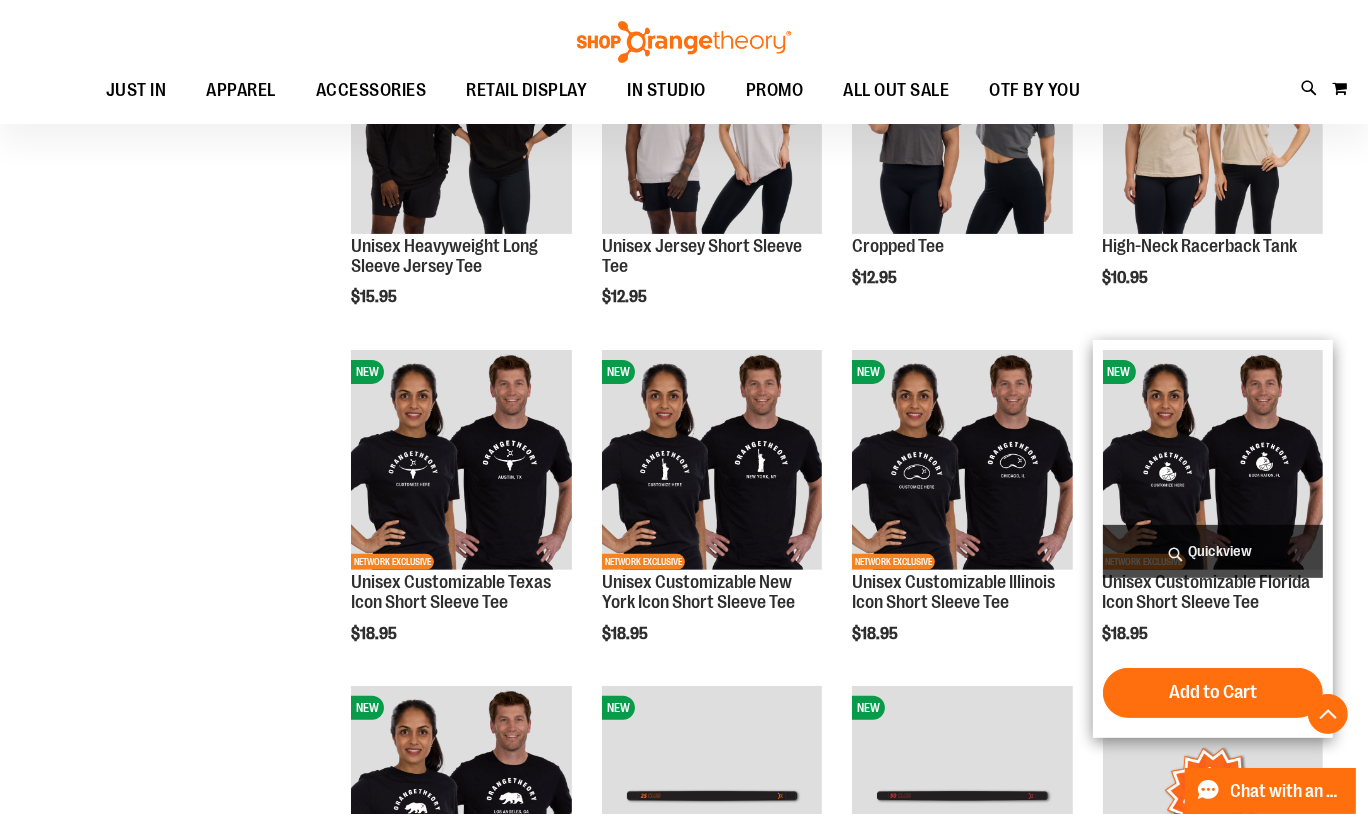 scroll, scrollTop: 166, scrollLeft: 0, axis: vertical 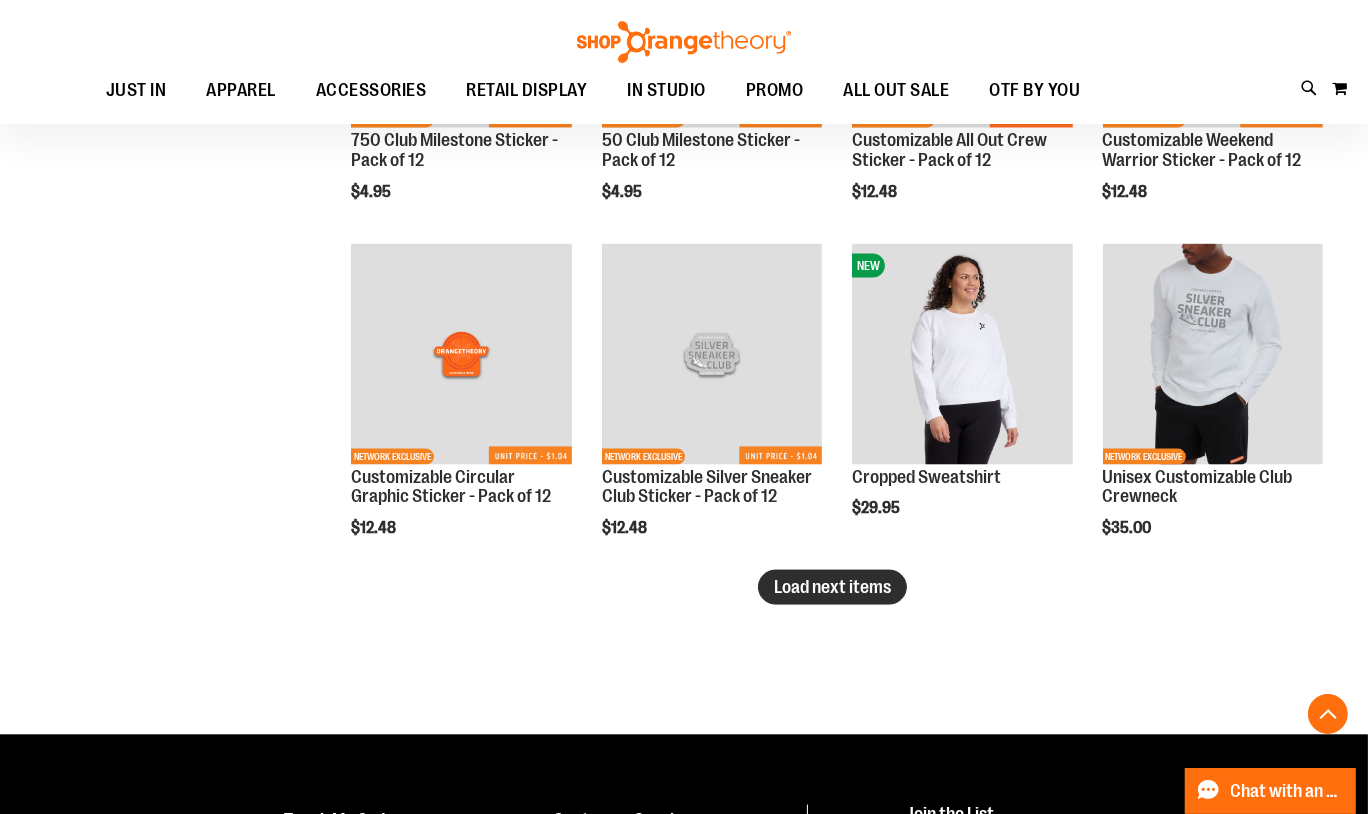 click on "Load next items" at bounding box center [832, 587] 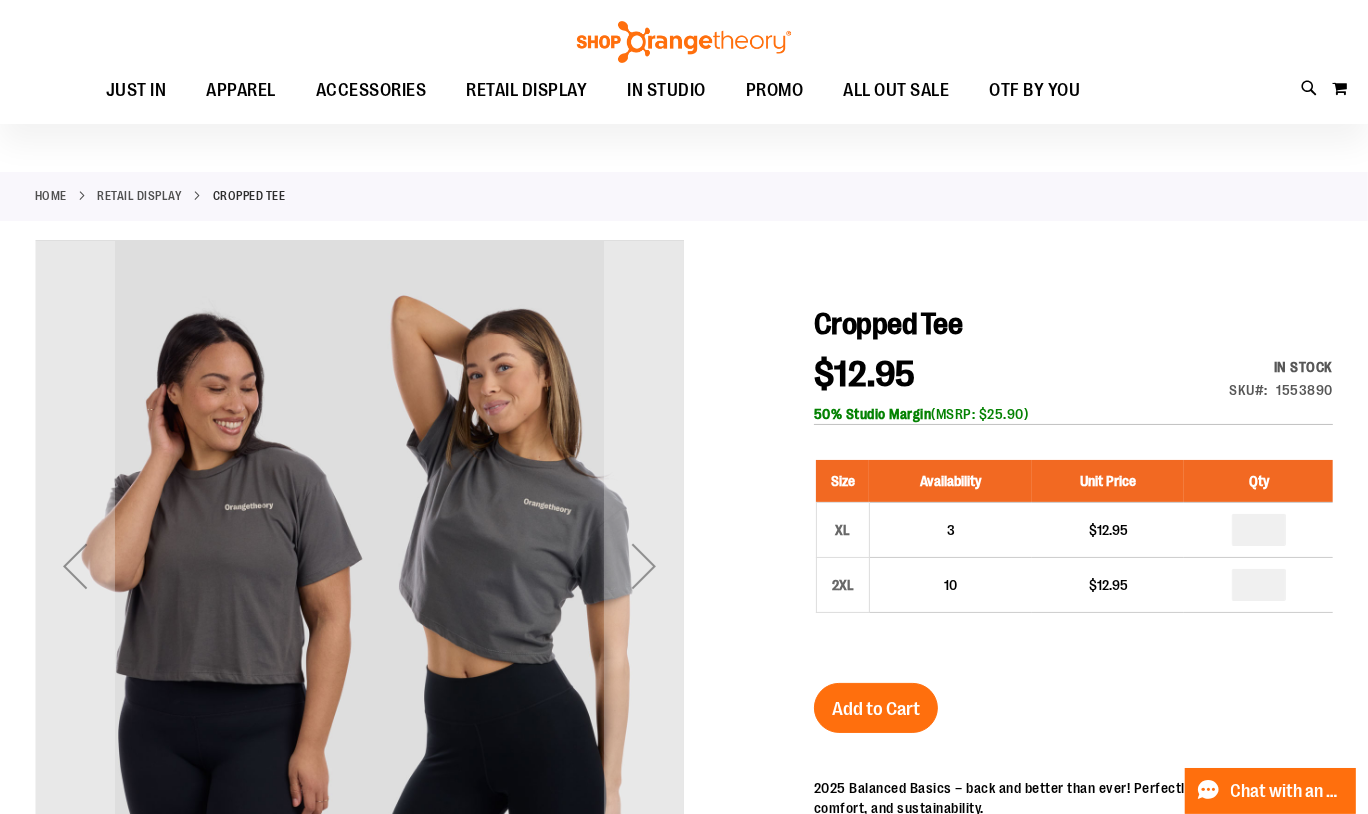 scroll, scrollTop: 70, scrollLeft: 0, axis: vertical 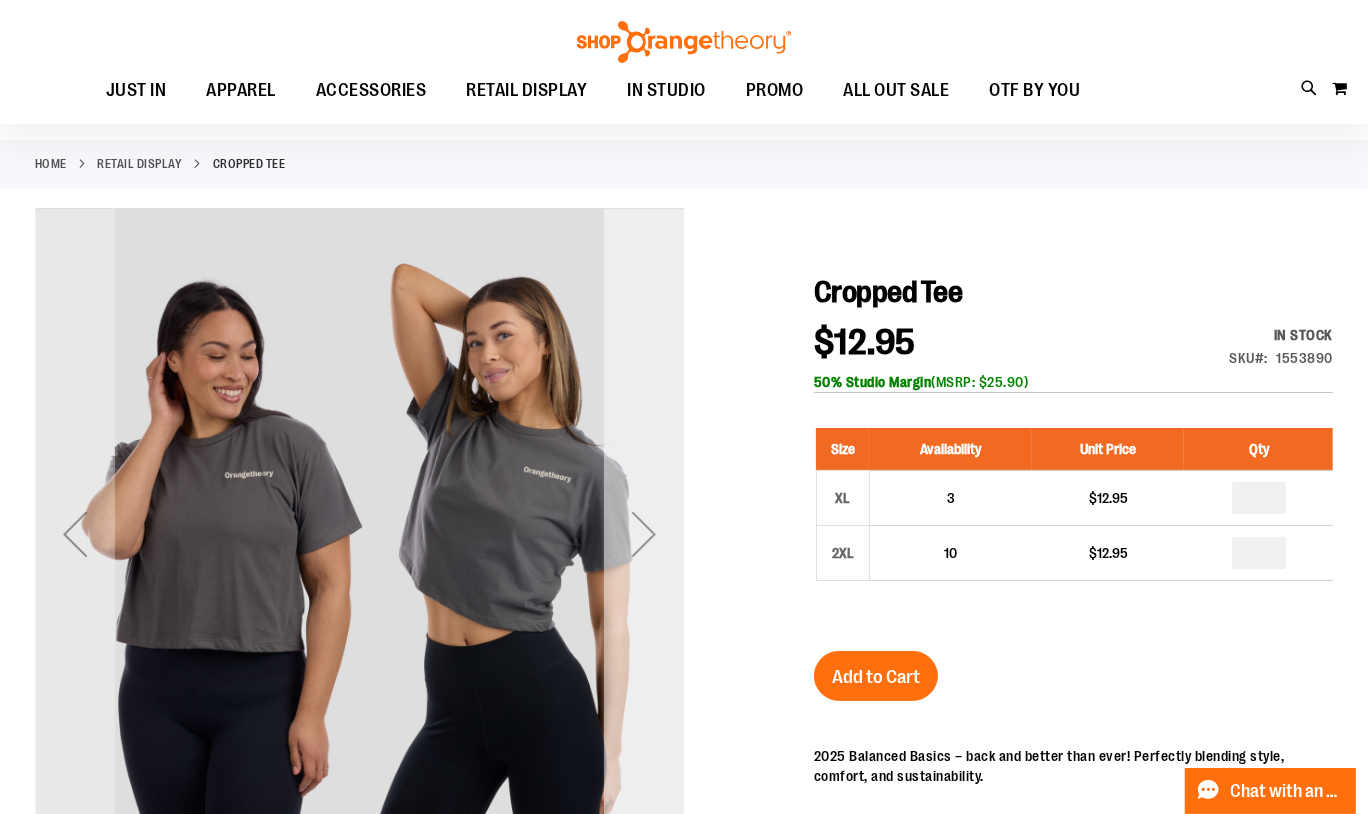 type on "**********" 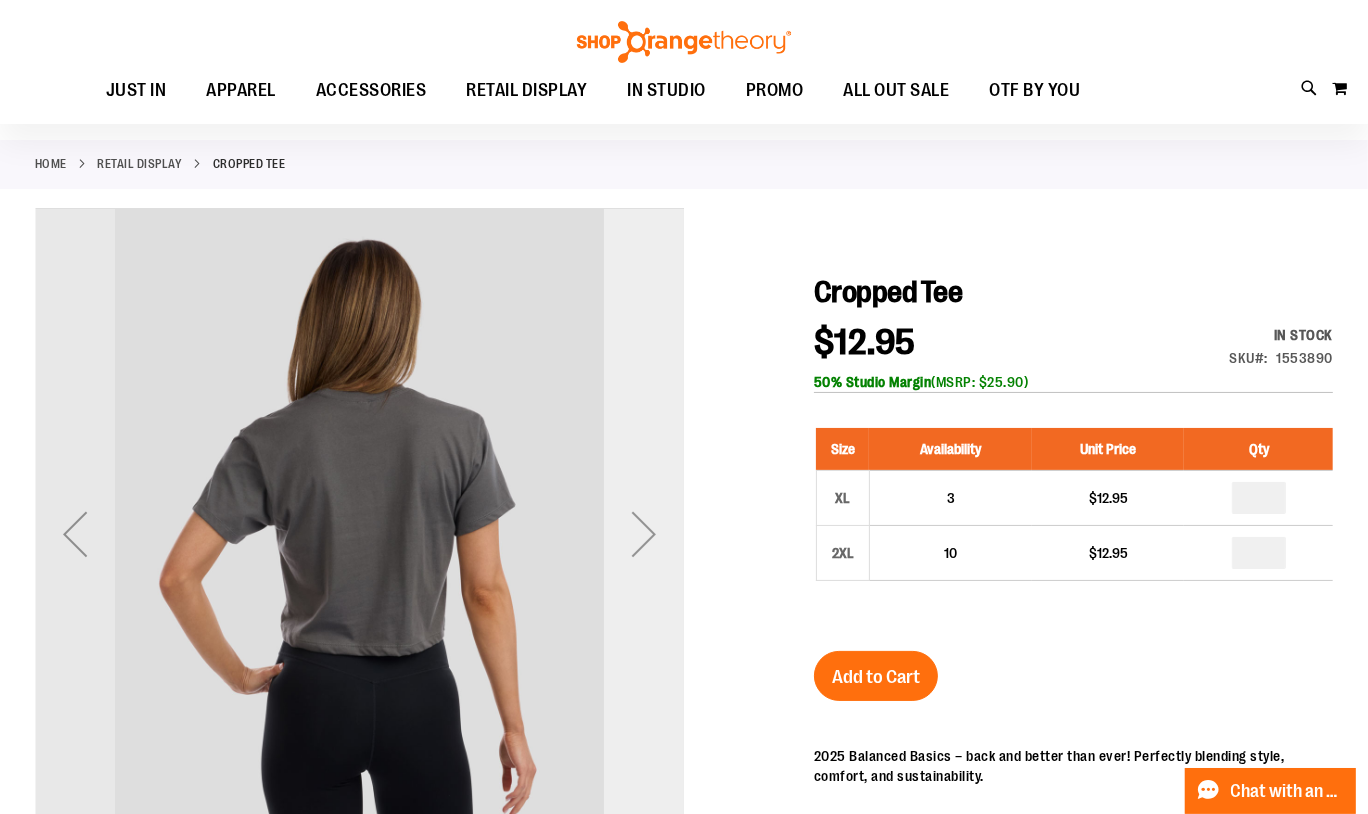 click at bounding box center (644, 534) 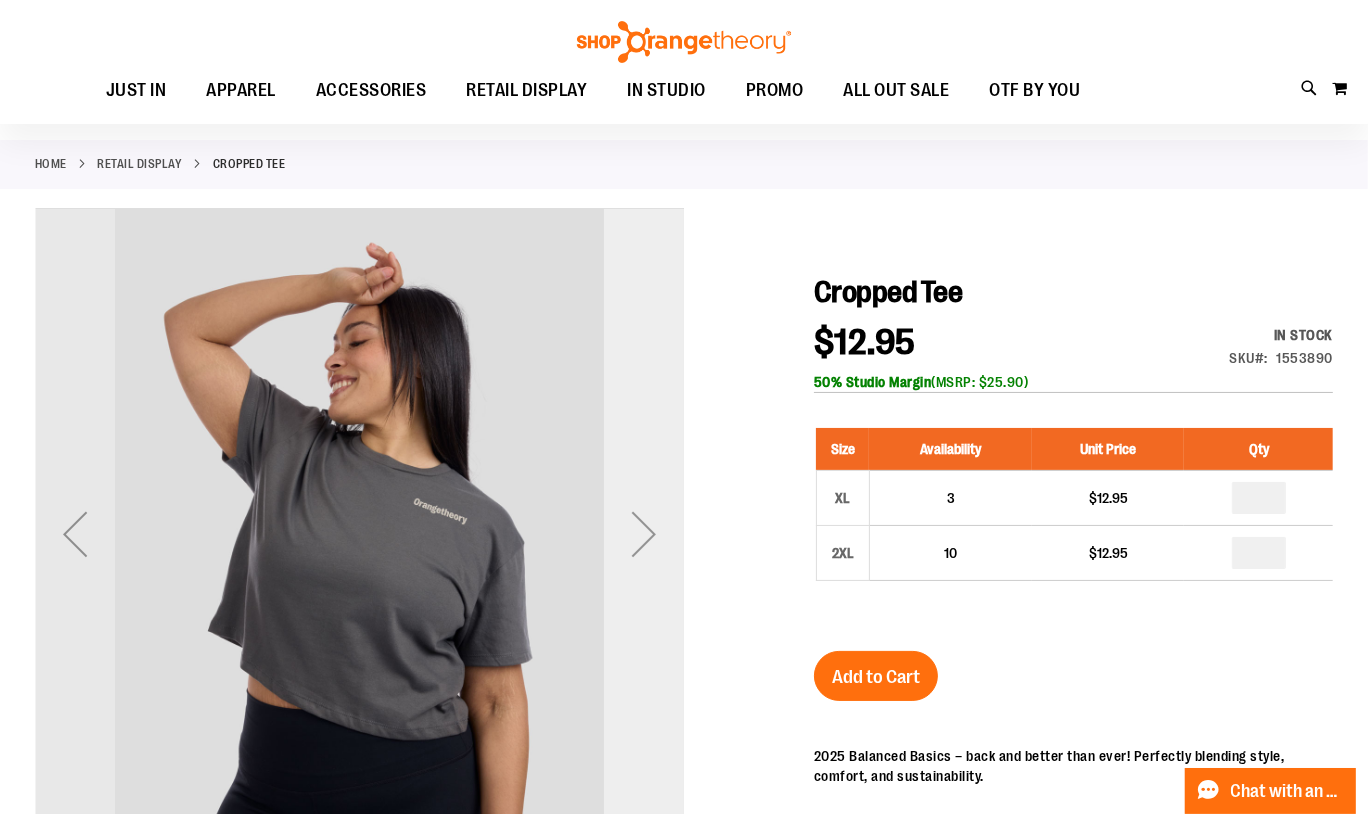 click at bounding box center [644, 534] 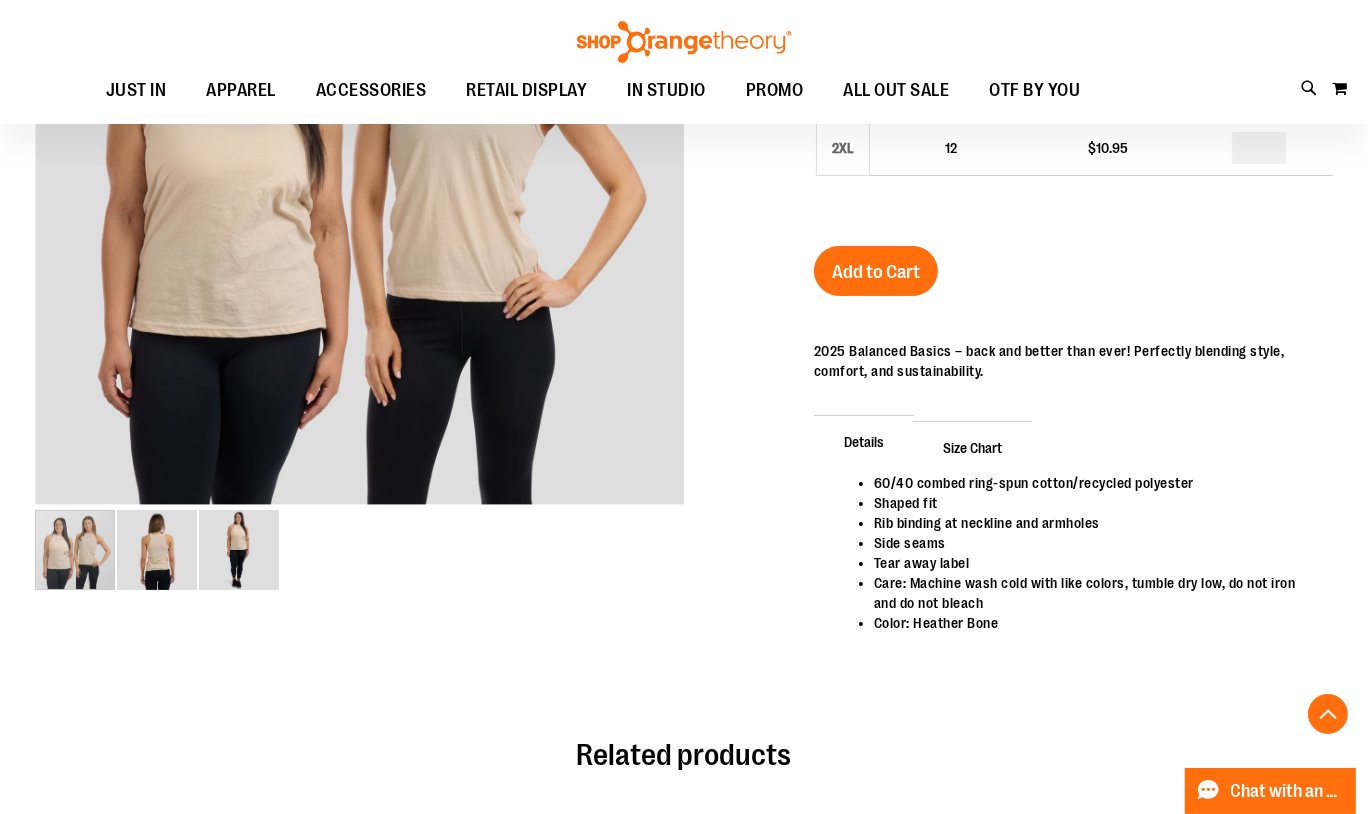 scroll, scrollTop: 36, scrollLeft: 0, axis: vertical 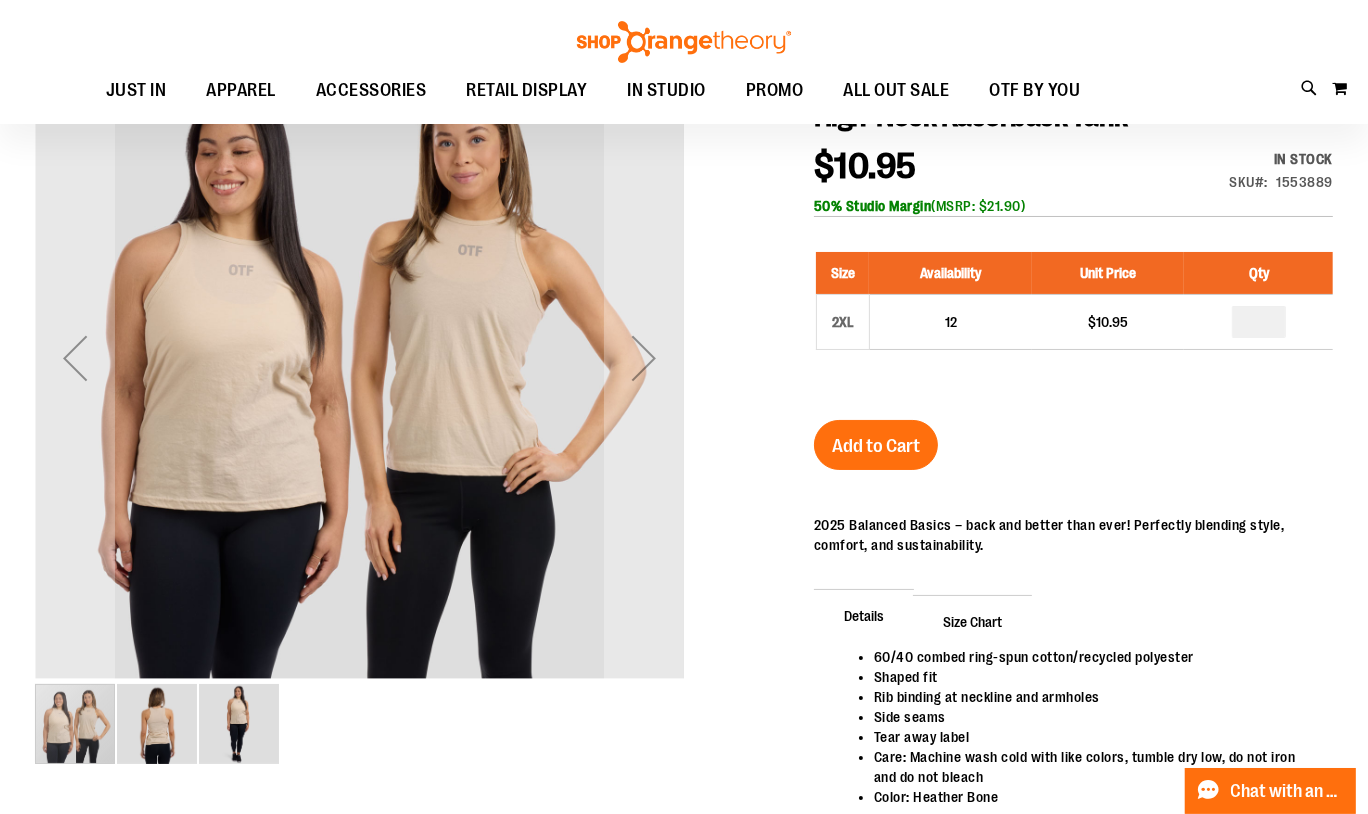 type on "**********" 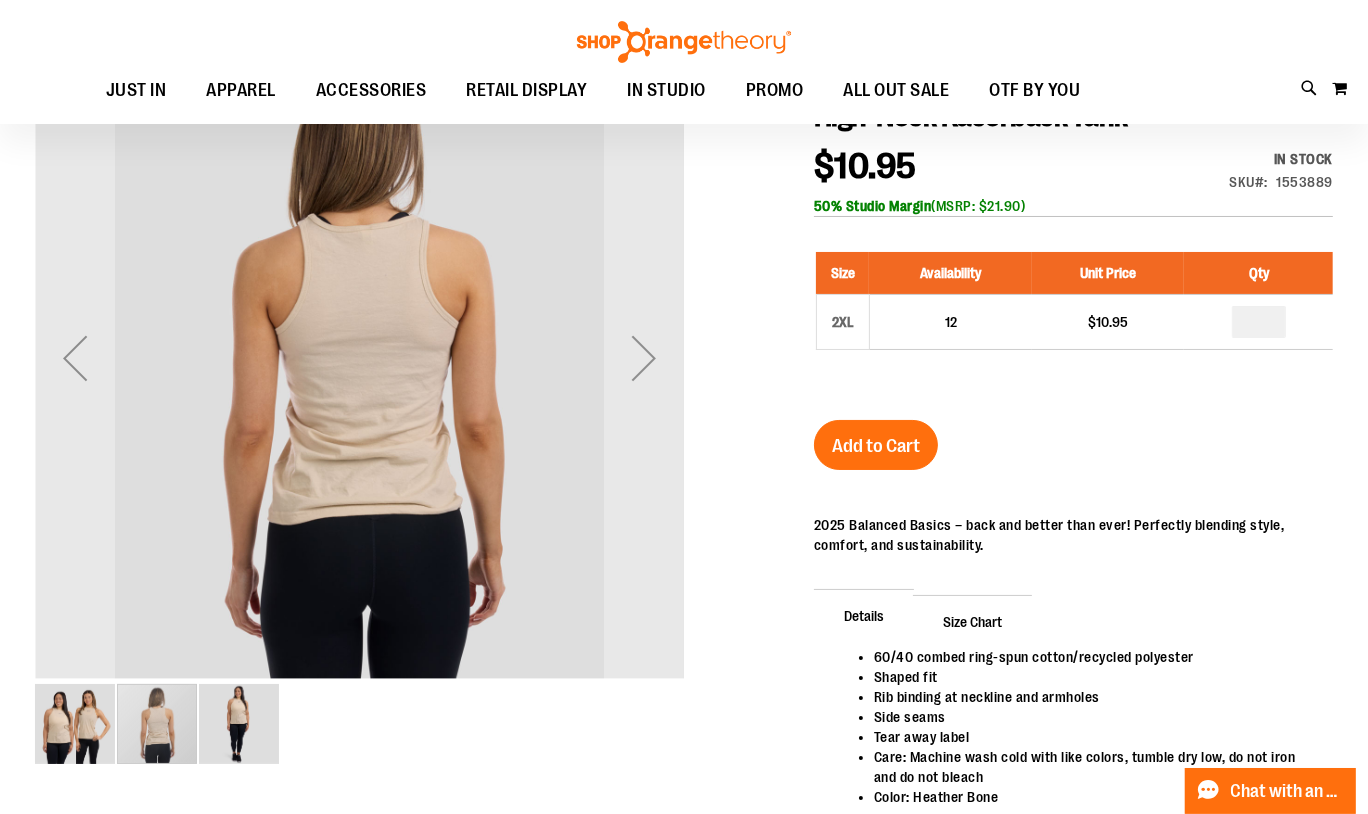 click at bounding box center [75, 724] 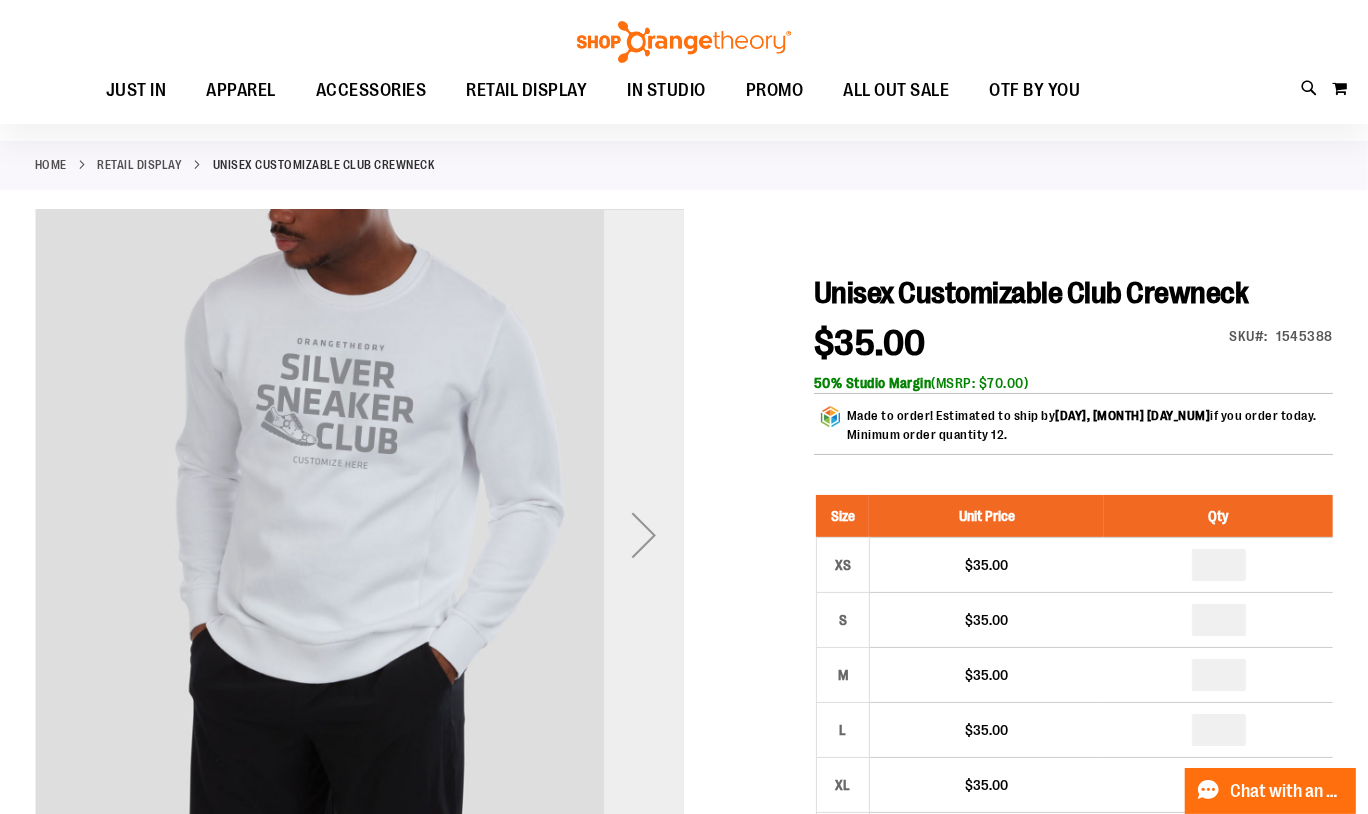 scroll, scrollTop: 98, scrollLeft: 0, axis: vertical 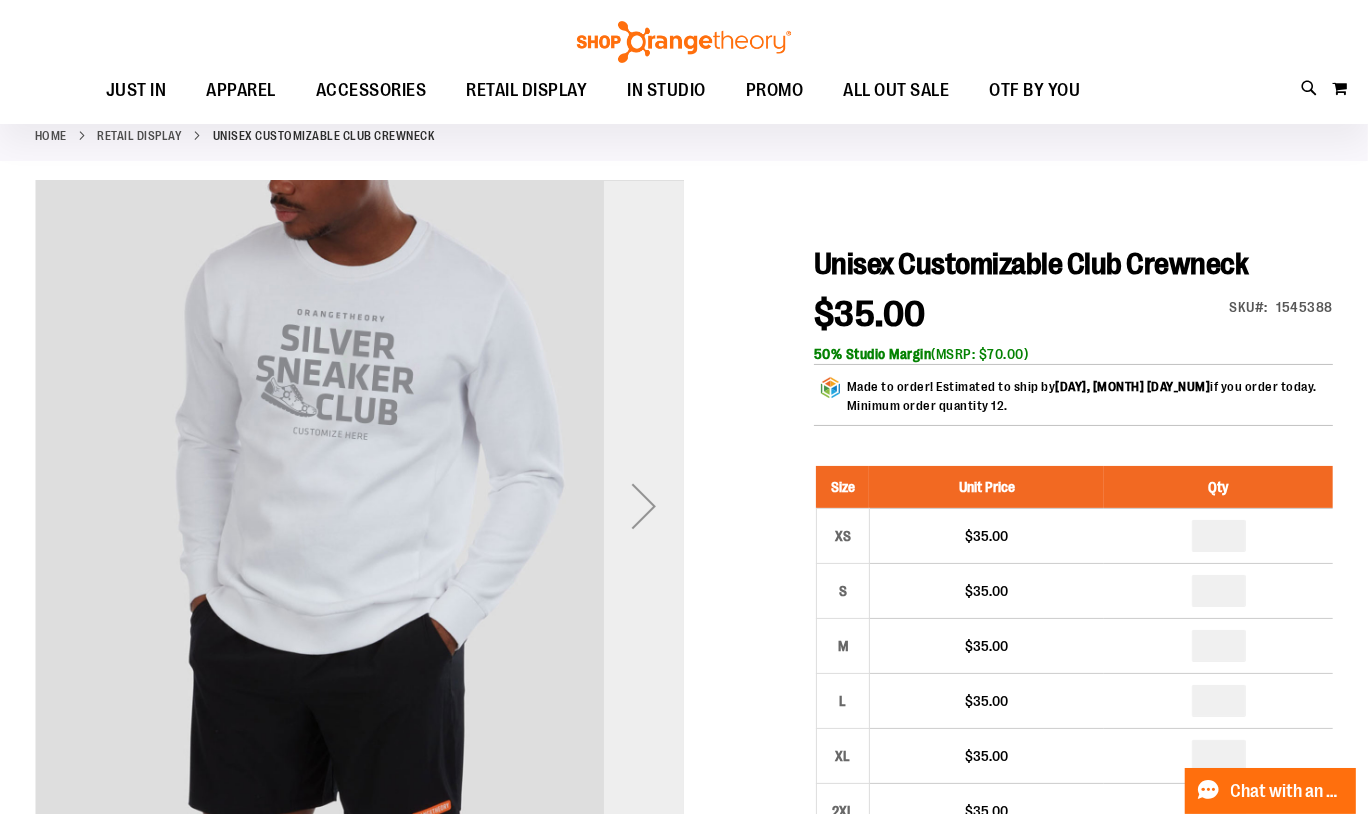 type on "**********" 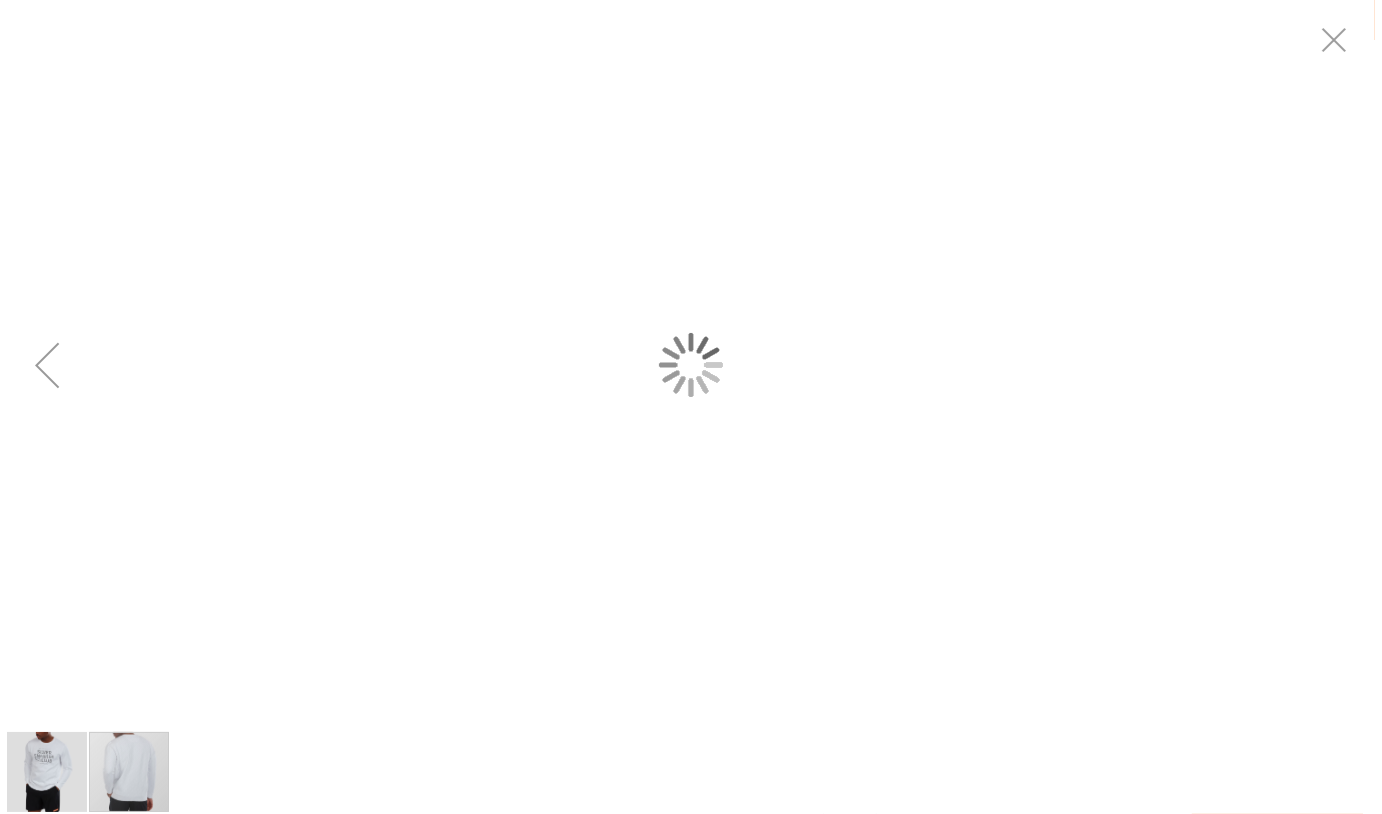 scroll, scrollTop: 0, scrollLeft: 0, axis: both 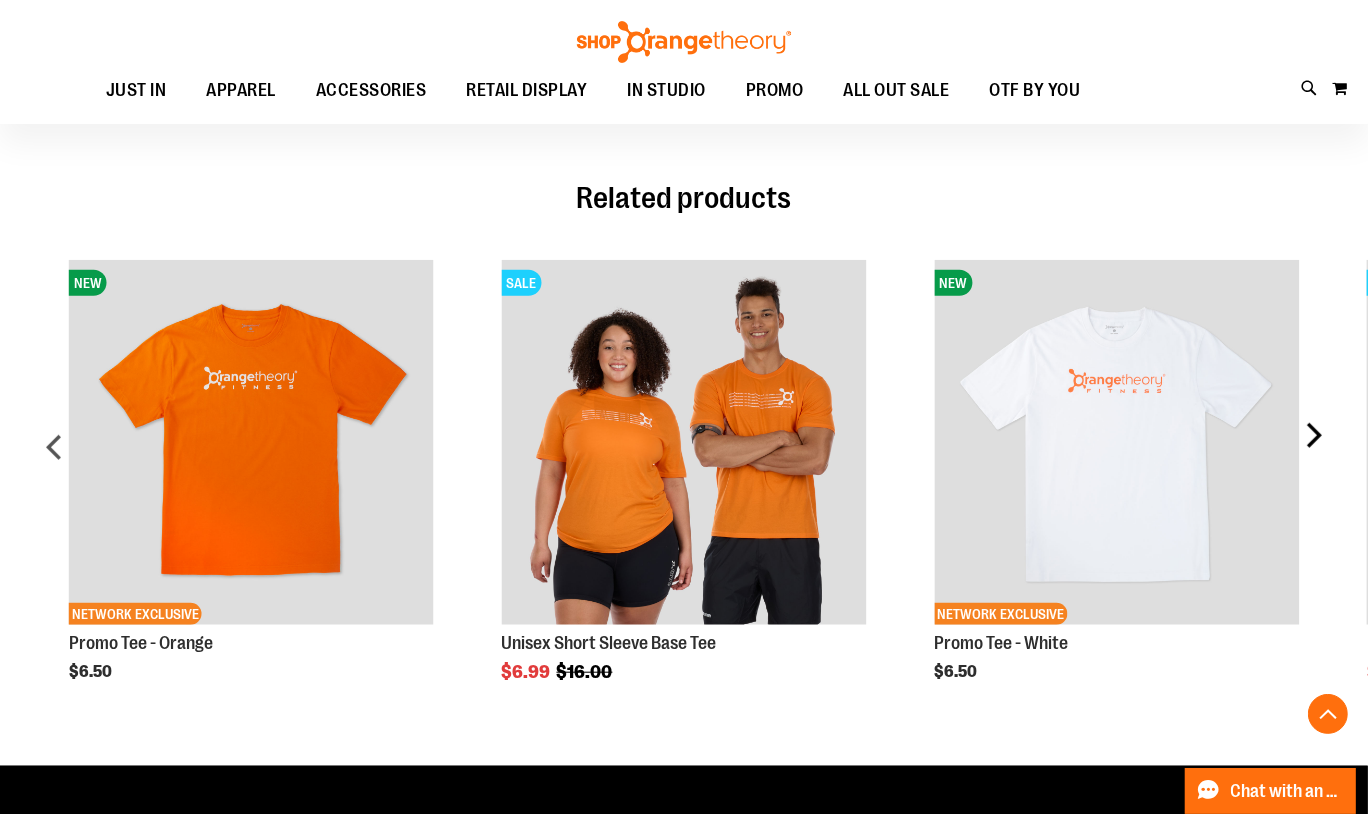 click on "next" at bounding box center [1313, 455] 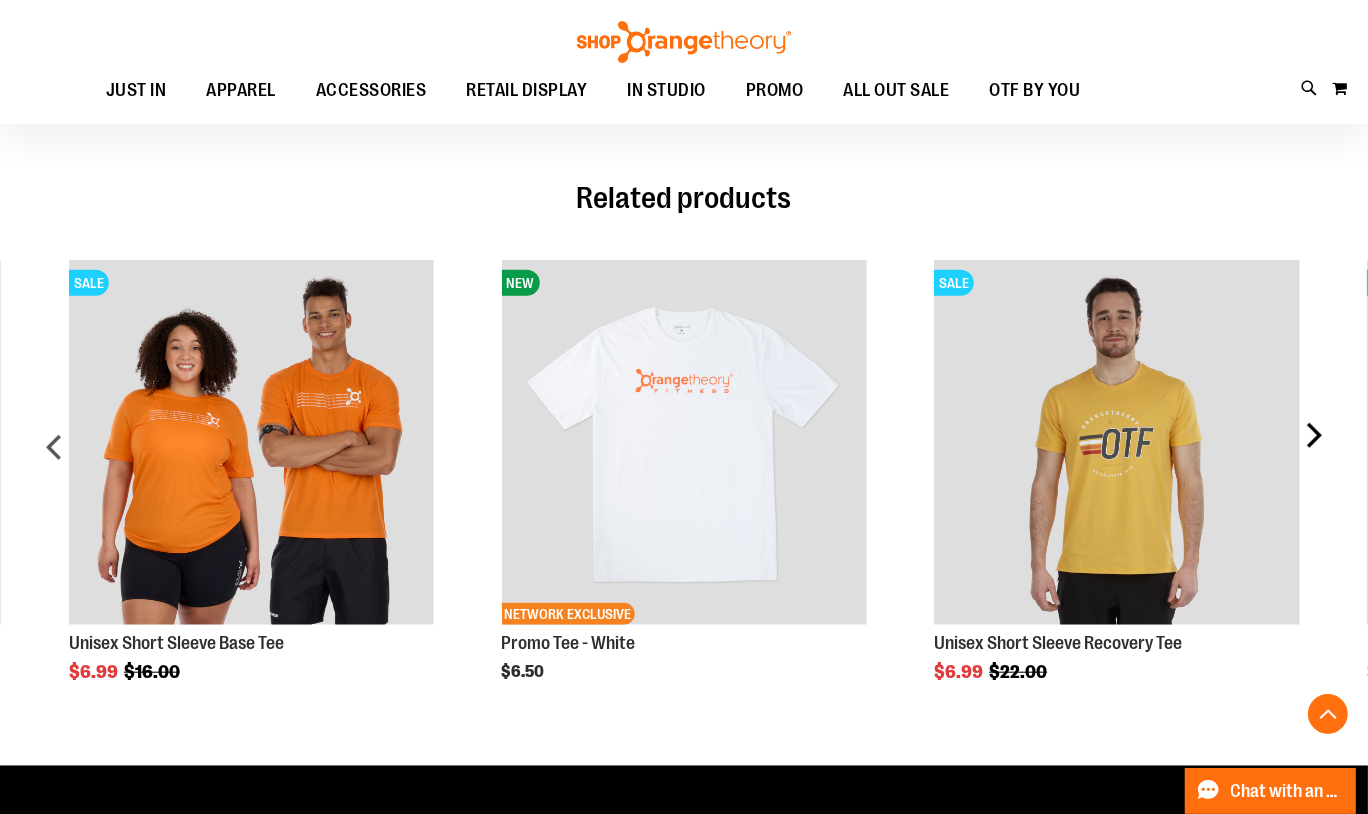 click on "next" at bounding box center (1313, 455) 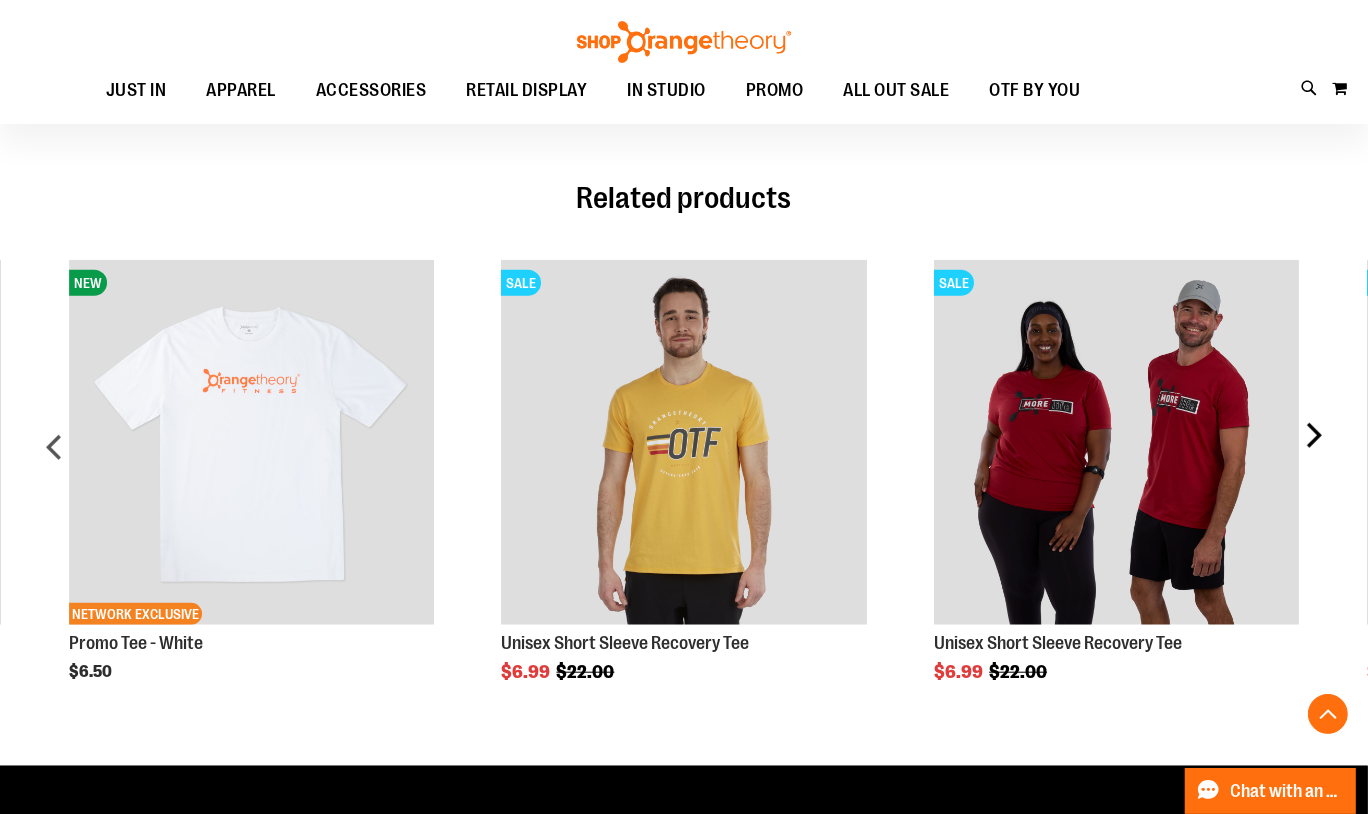 click on "next" at bounding box center (1313, 455) 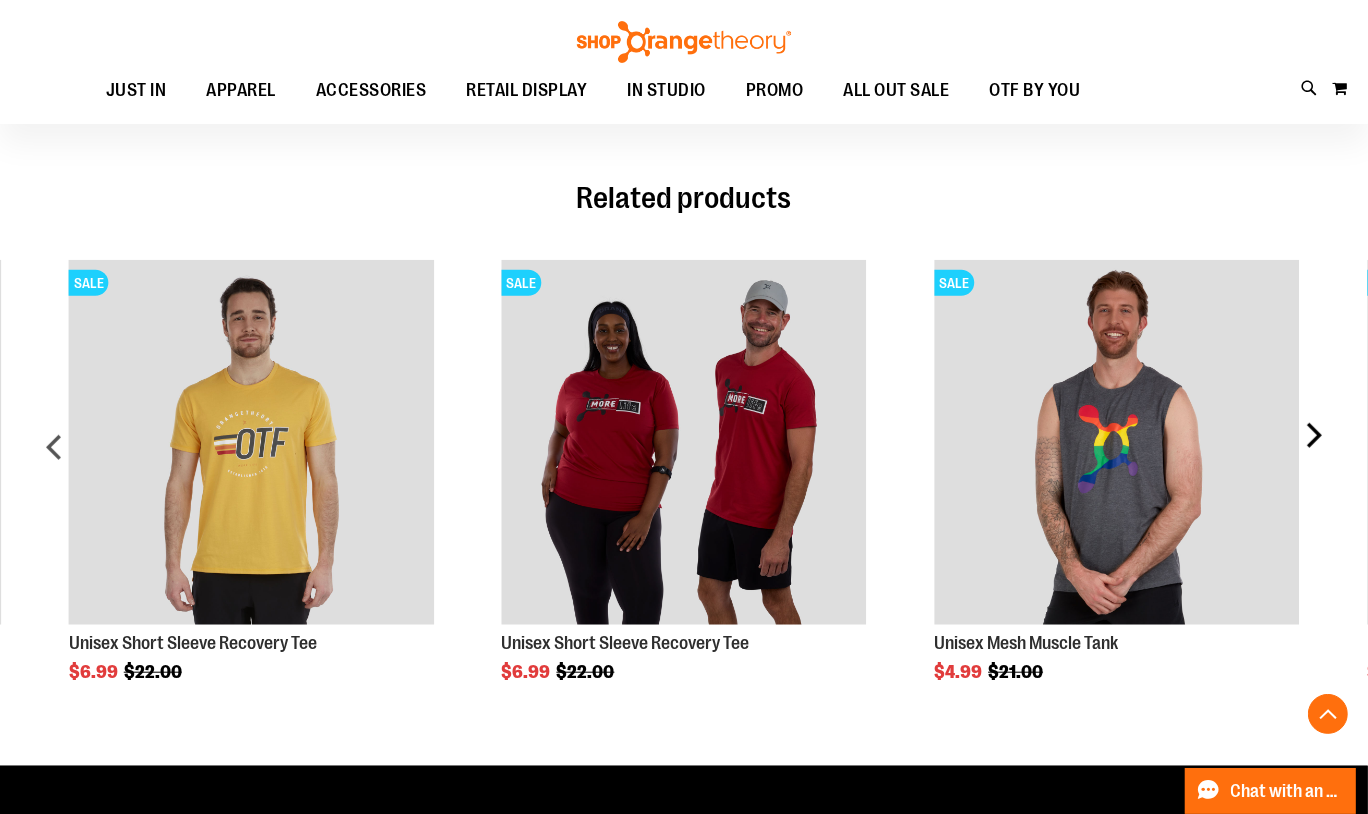 click on "next" at bounding box center (1313, 455) 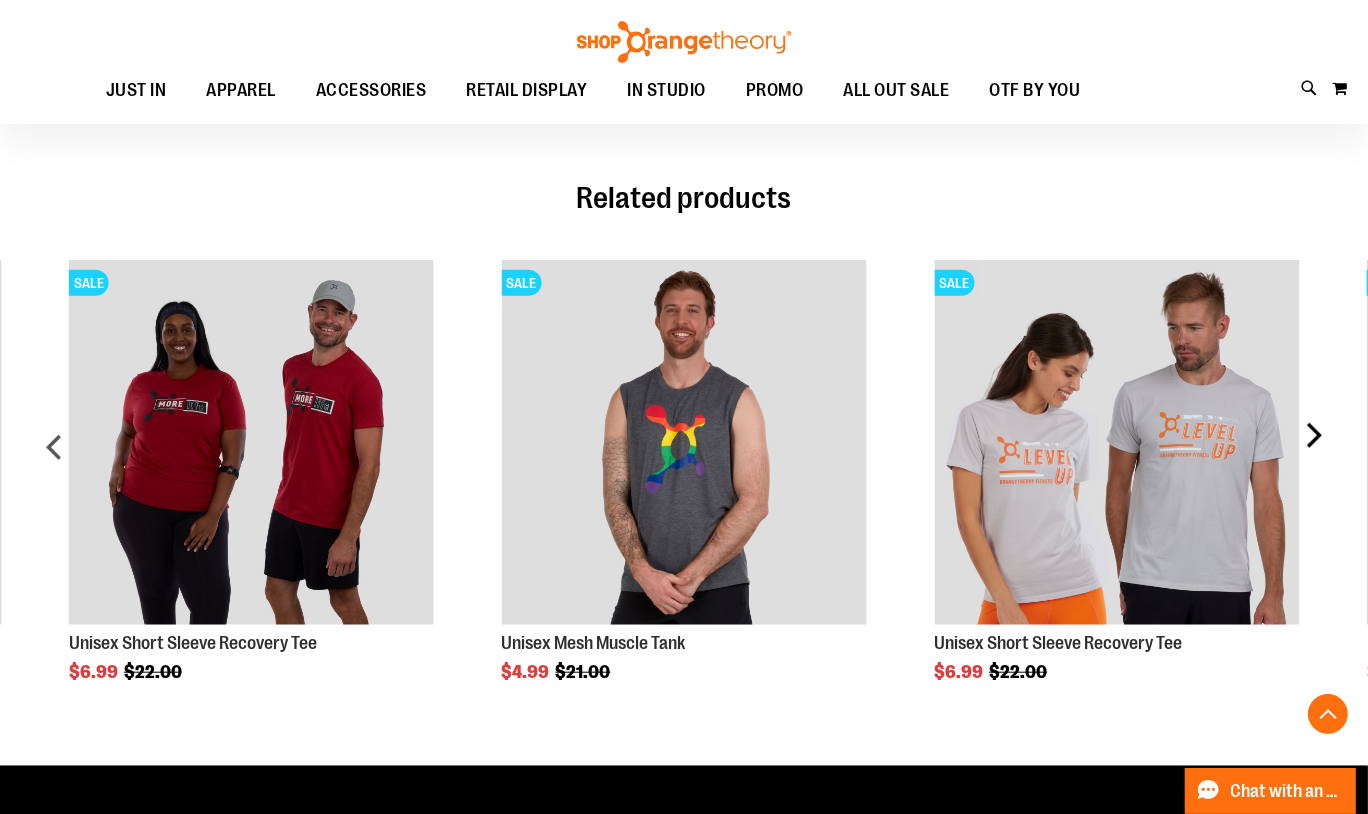 click on "next" at bounding box center [1313, 455] 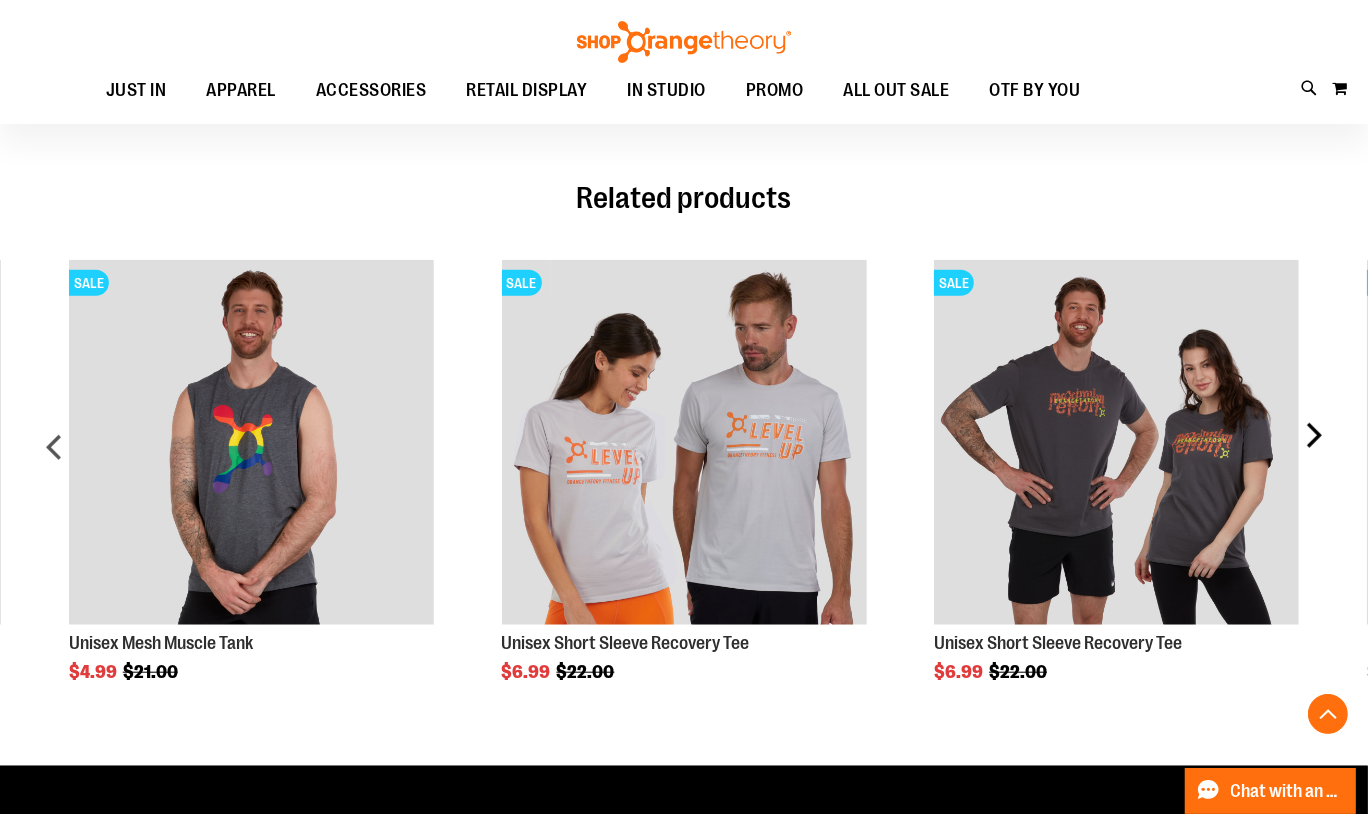 click on "next" at bounding box center [1313, 455] 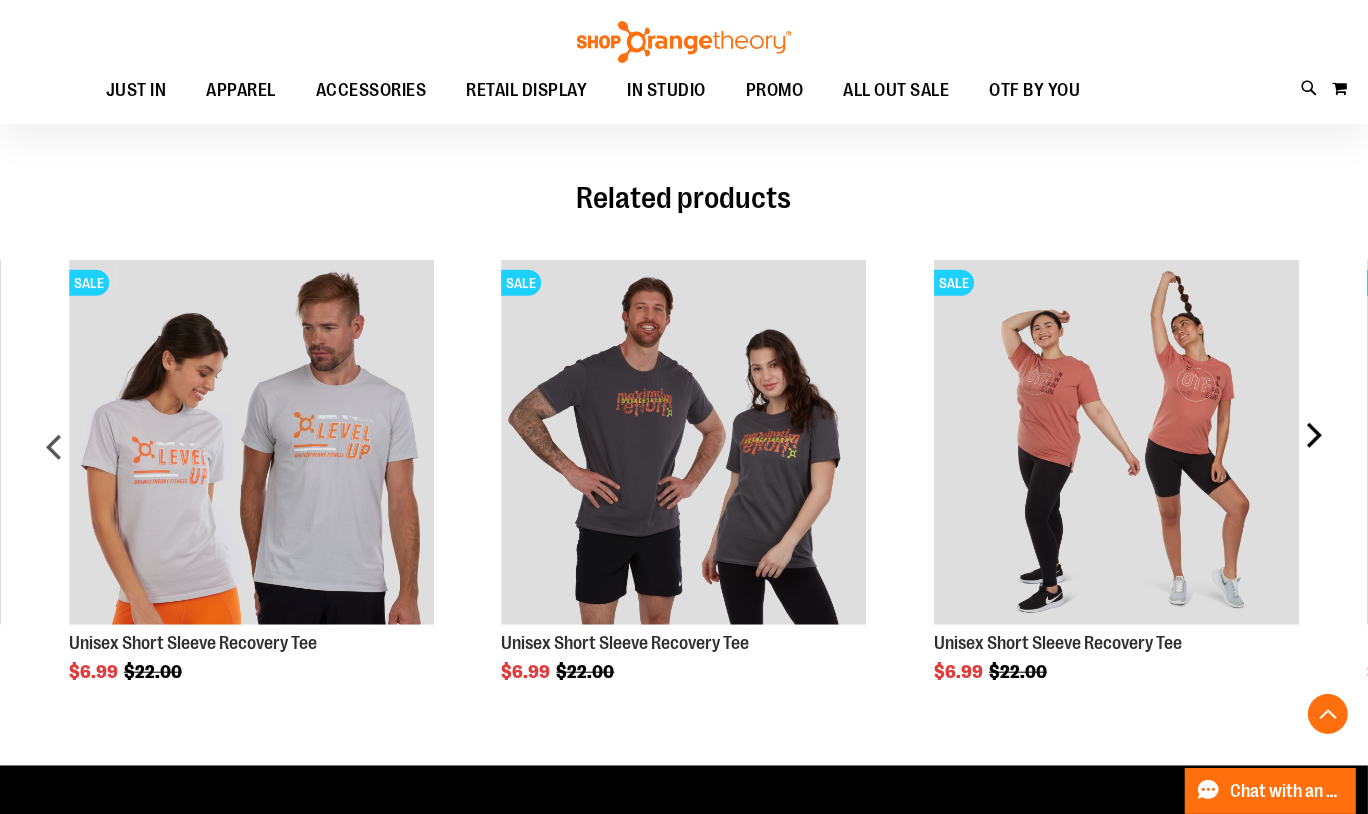 click on "next" at bounding box center [1313, 455] 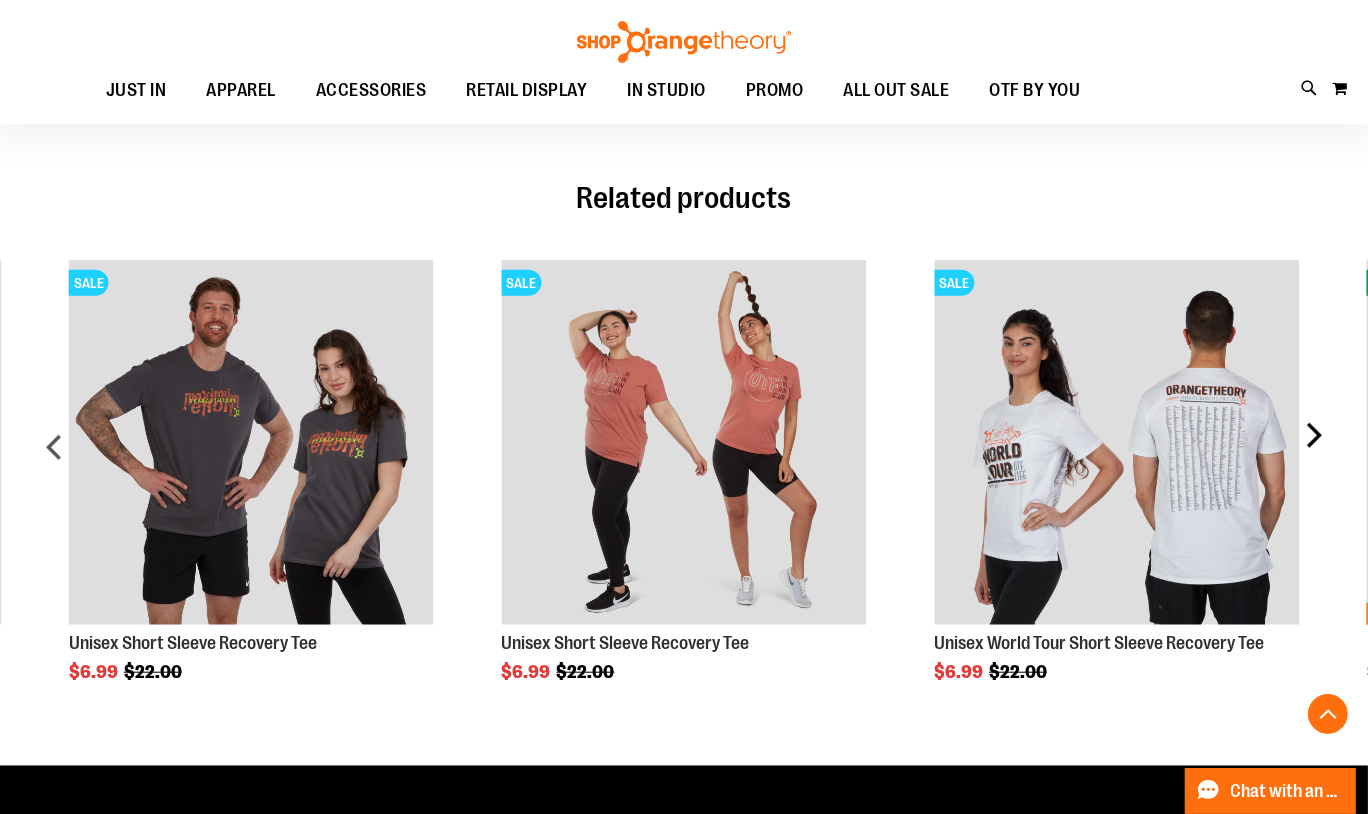click on "next" at bounding box center [1313, 455] 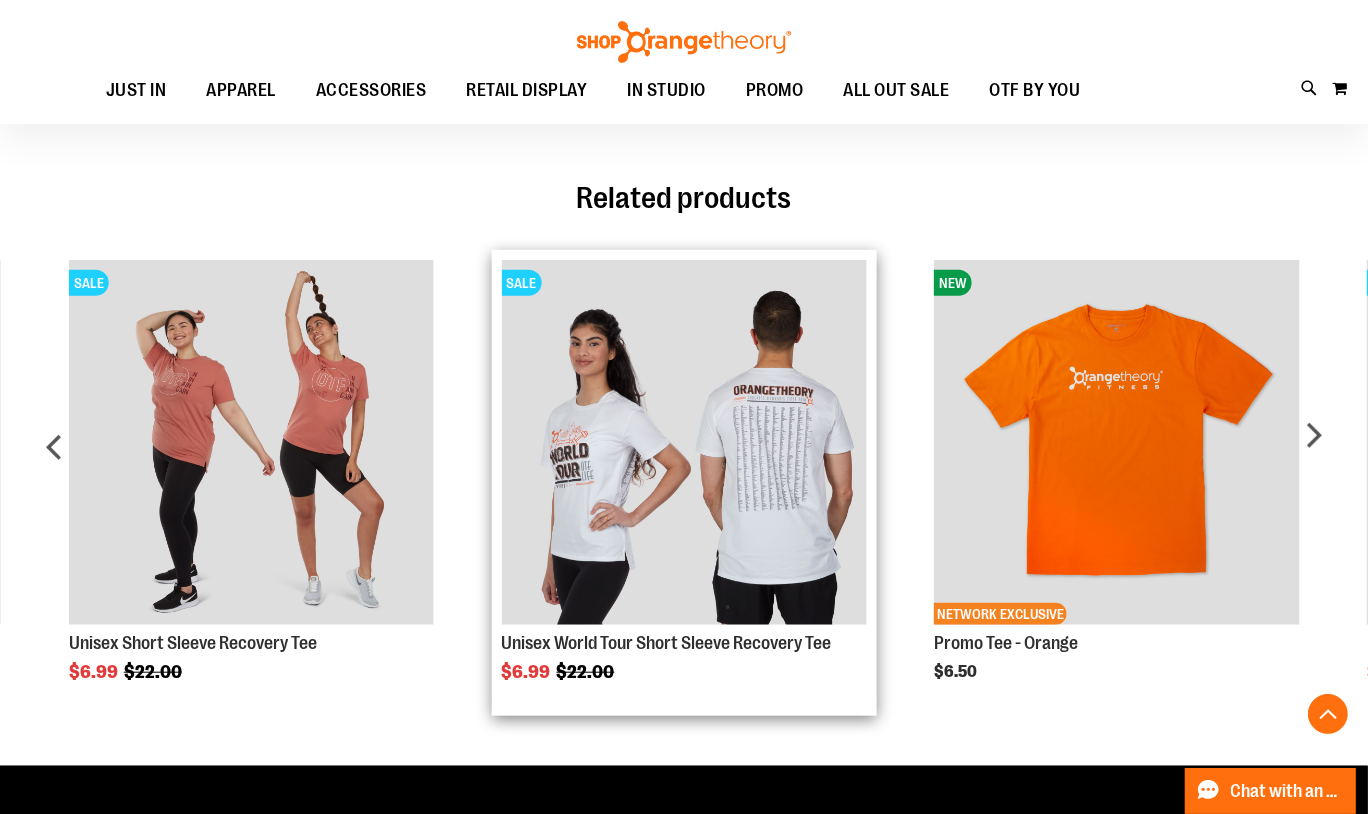 click at bounding box center [683, 442] 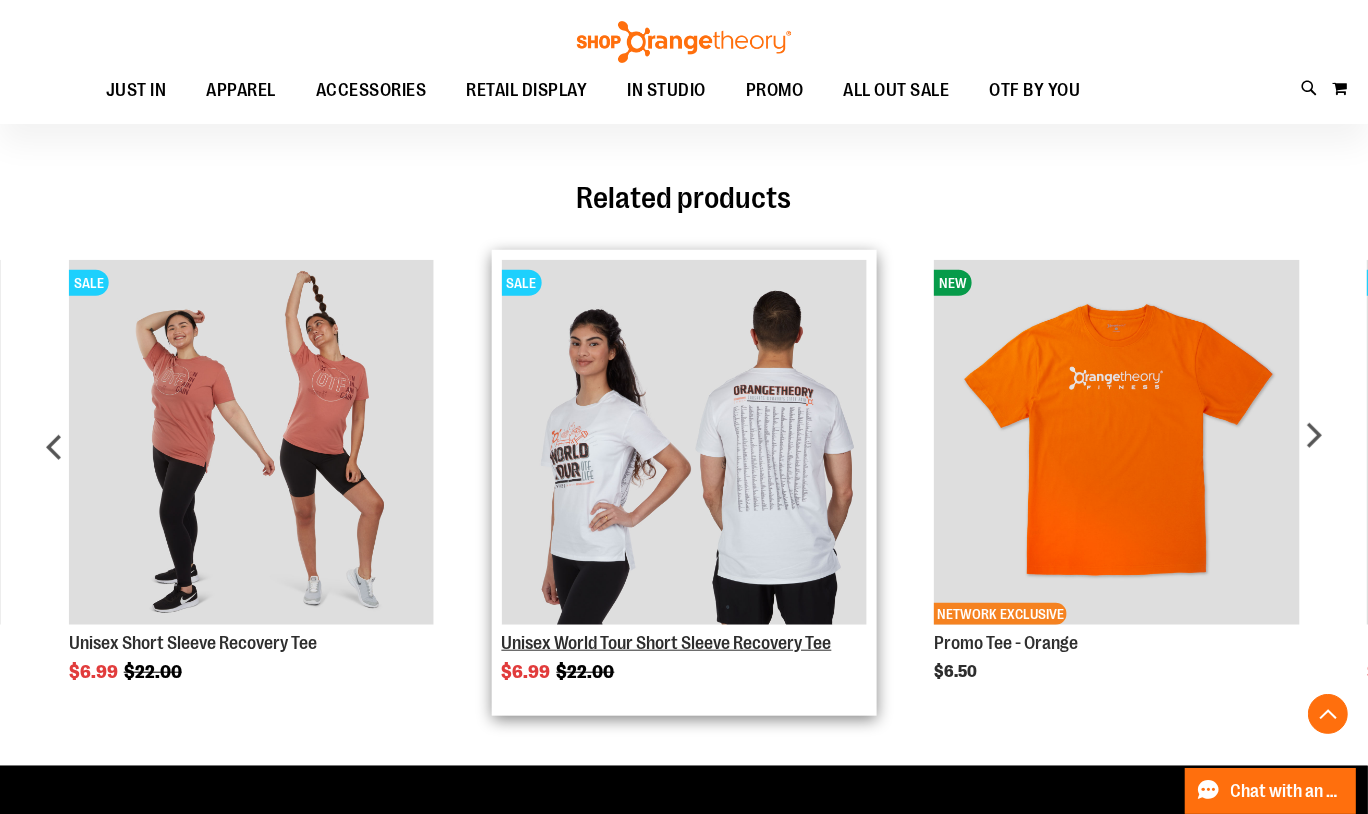 click on "Unisex World Tour Short Sleeve Recovery Tee" at bounding box center [666, 643] 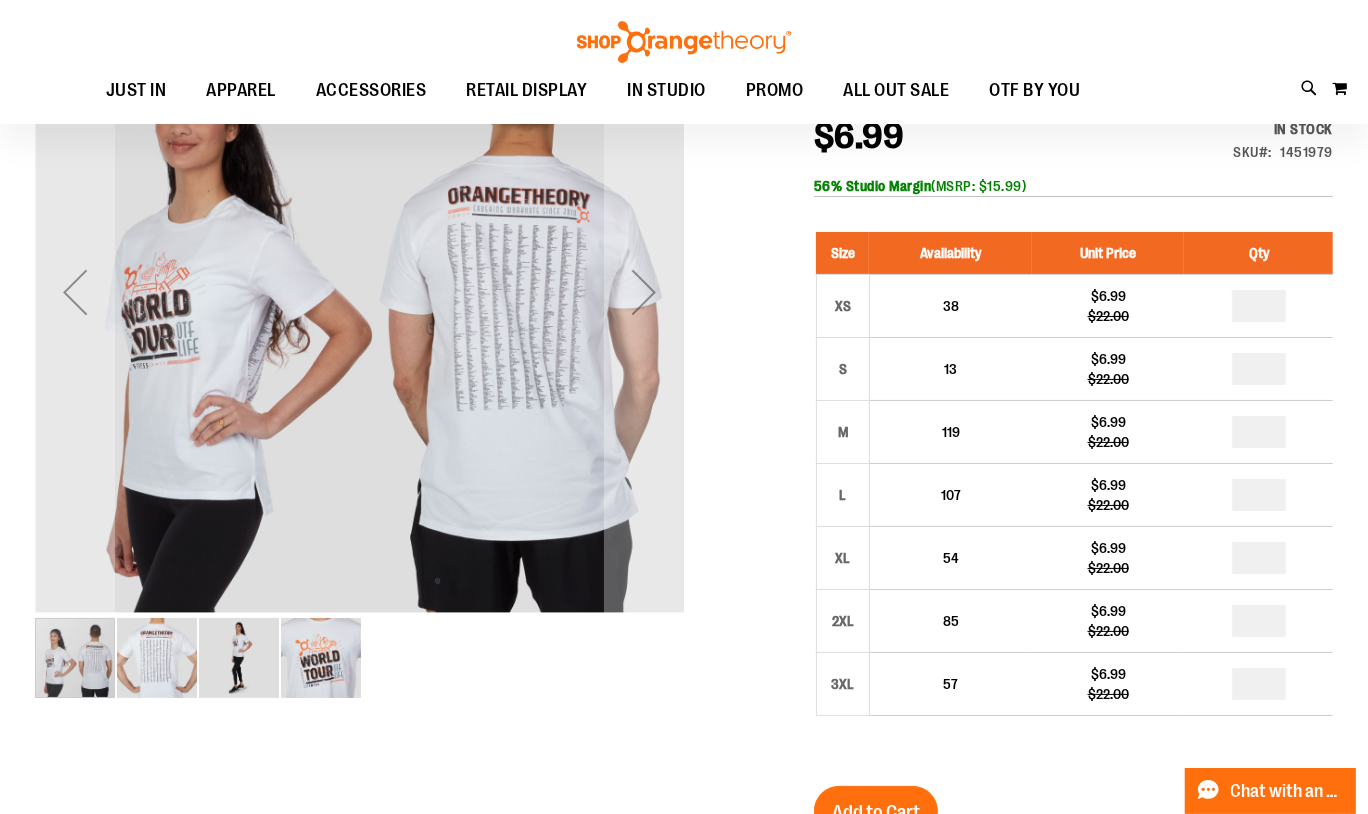 scroll, scrollTop: 16, scrollLeft: 0, axis: vertical 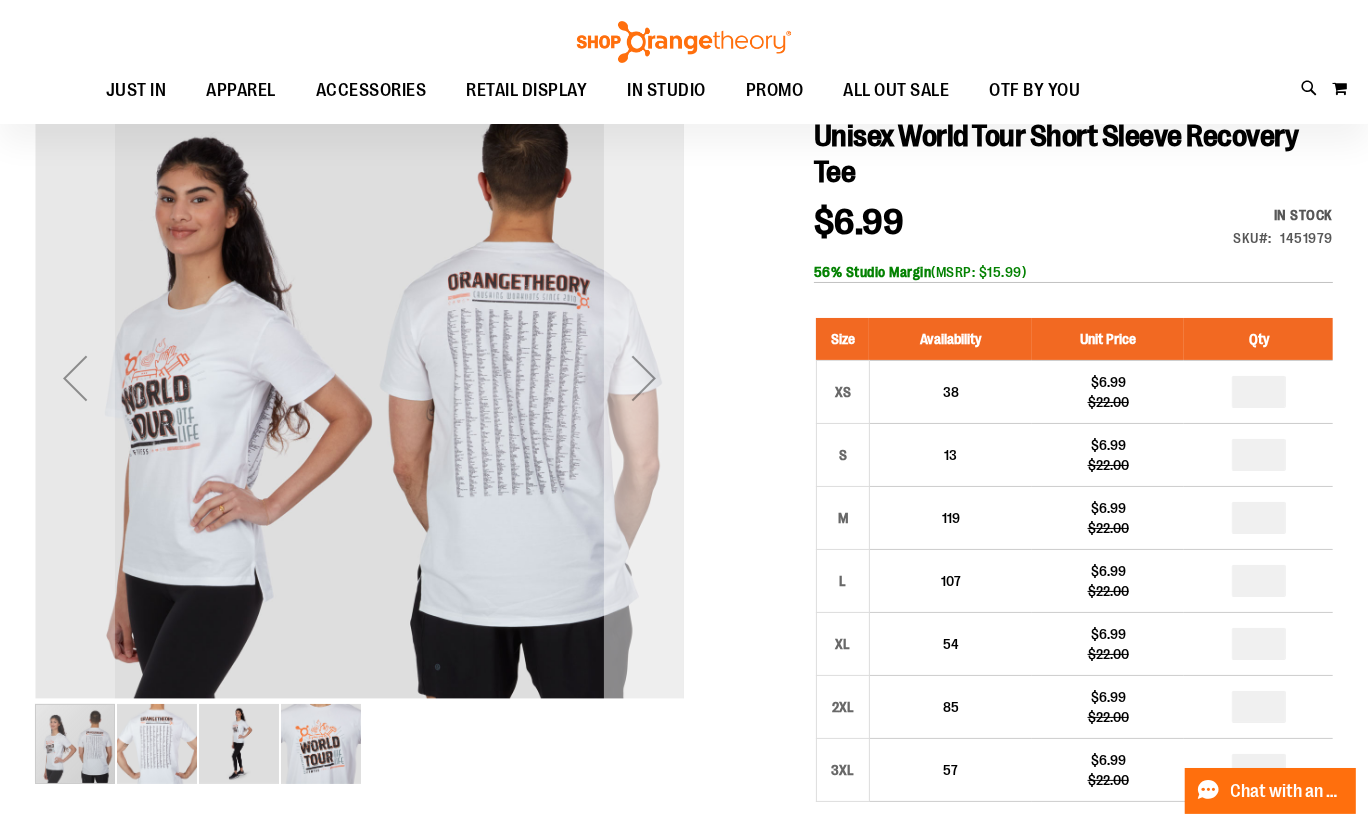 type on "**********" 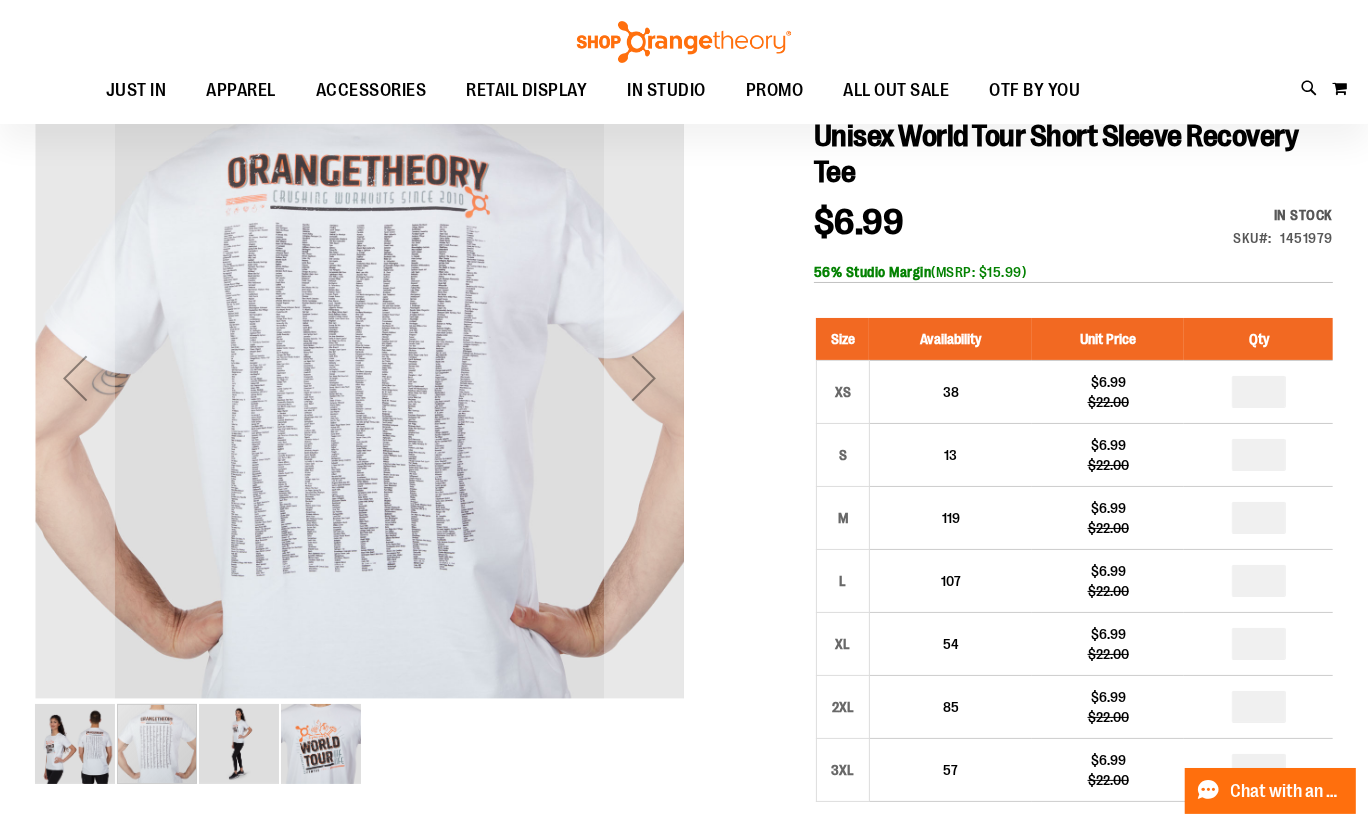 scroll, scrollTop: 0, scrollLeft: 0, axis: both 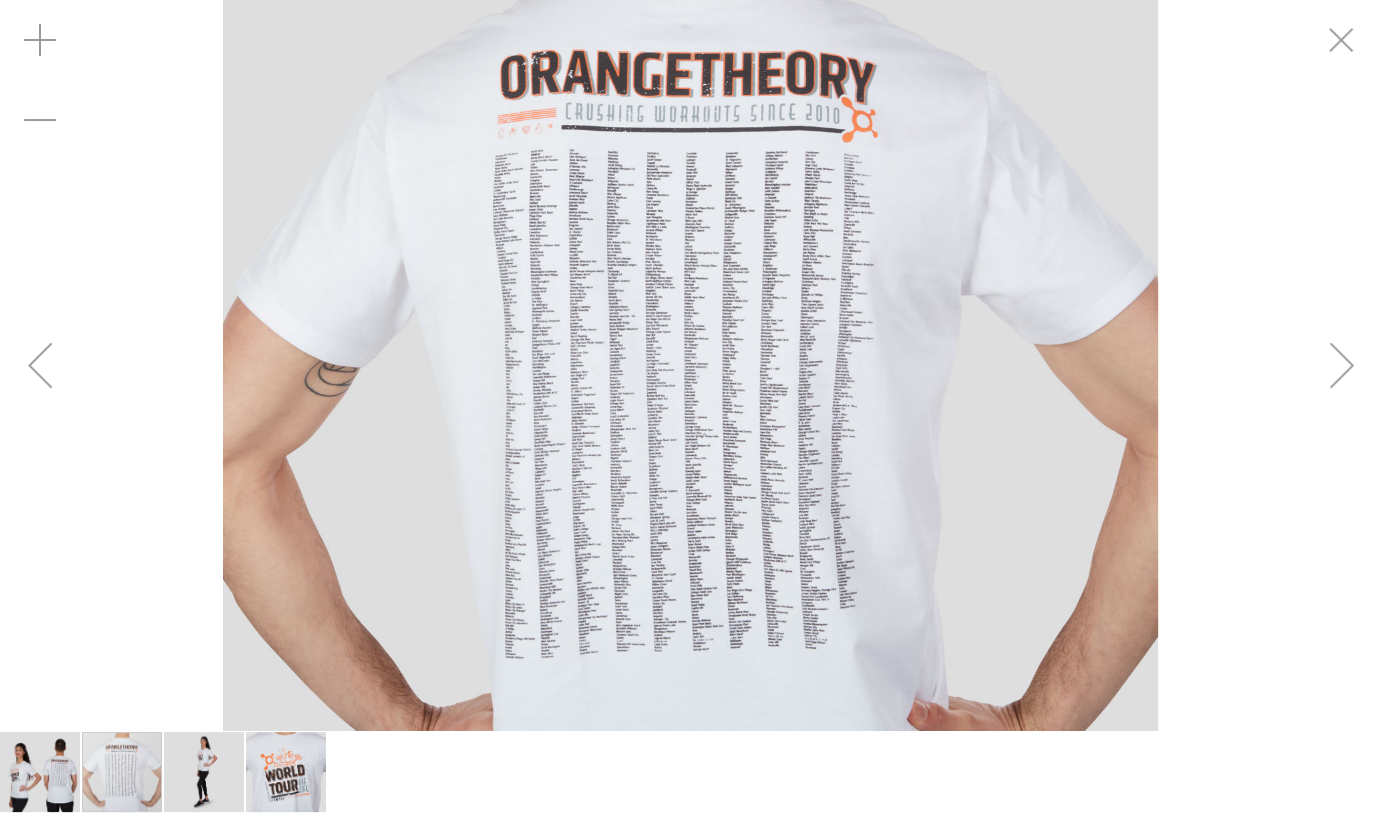 click at bounding box center [690, 367] 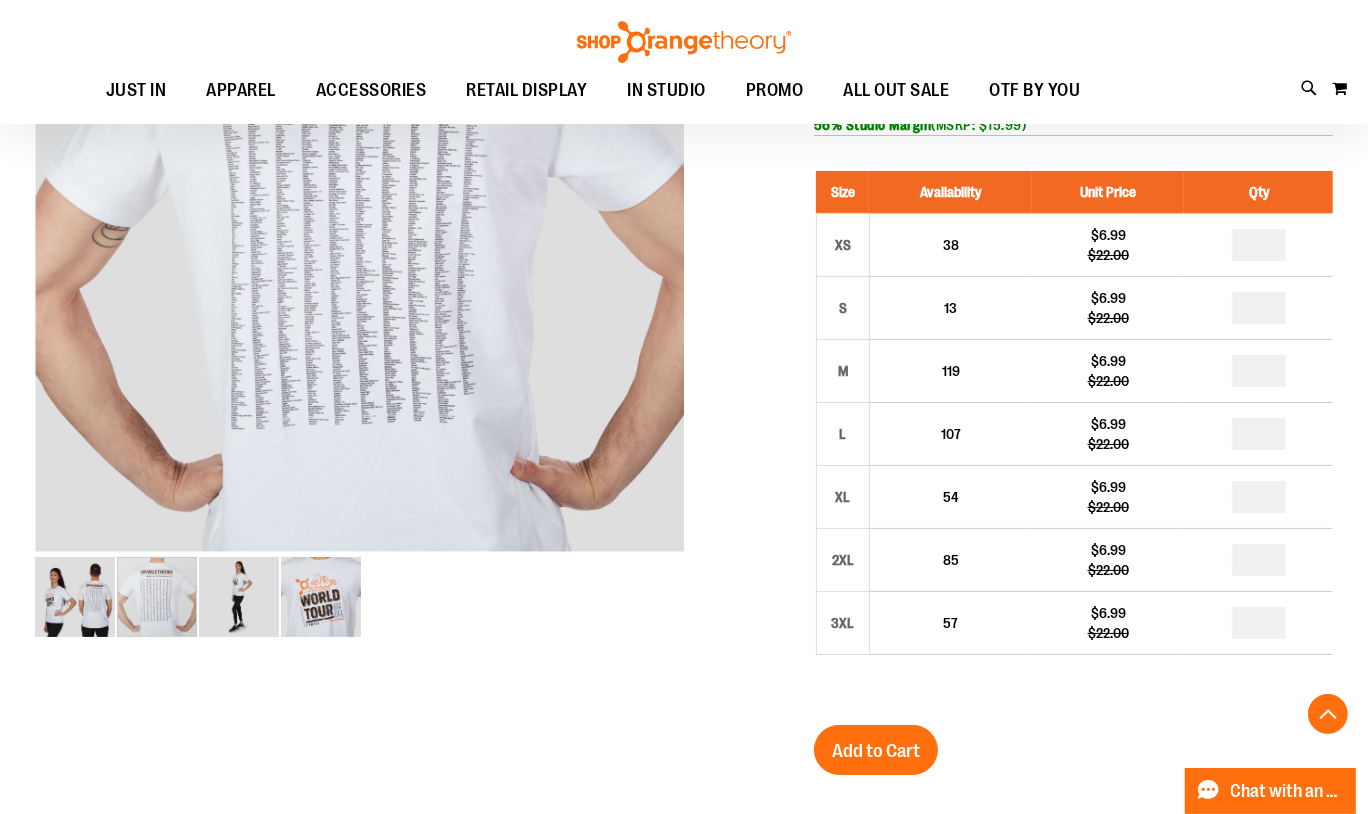 scroll, scrollTop: 358, scrollLeft: 0, axis: vertical 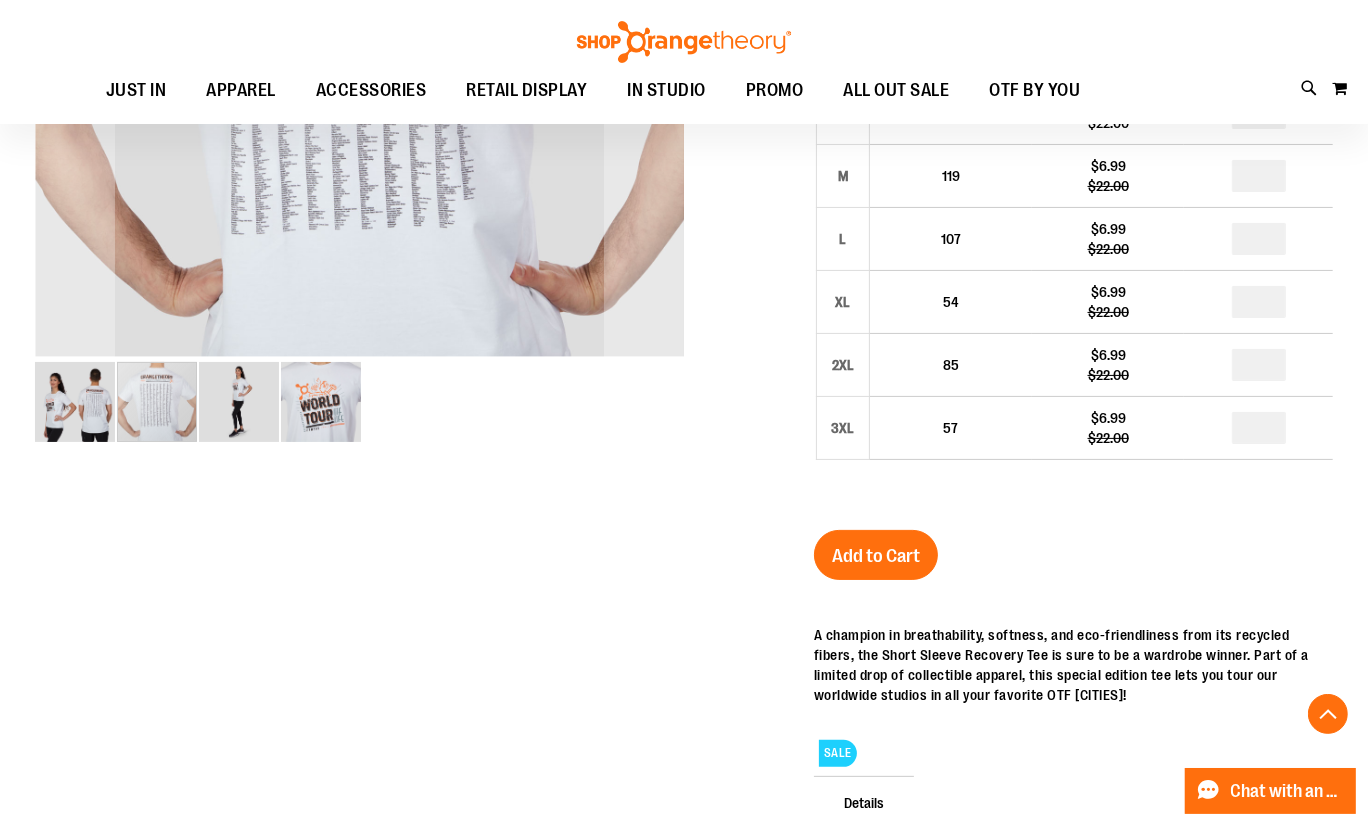 click at bounding box center (239, 402) 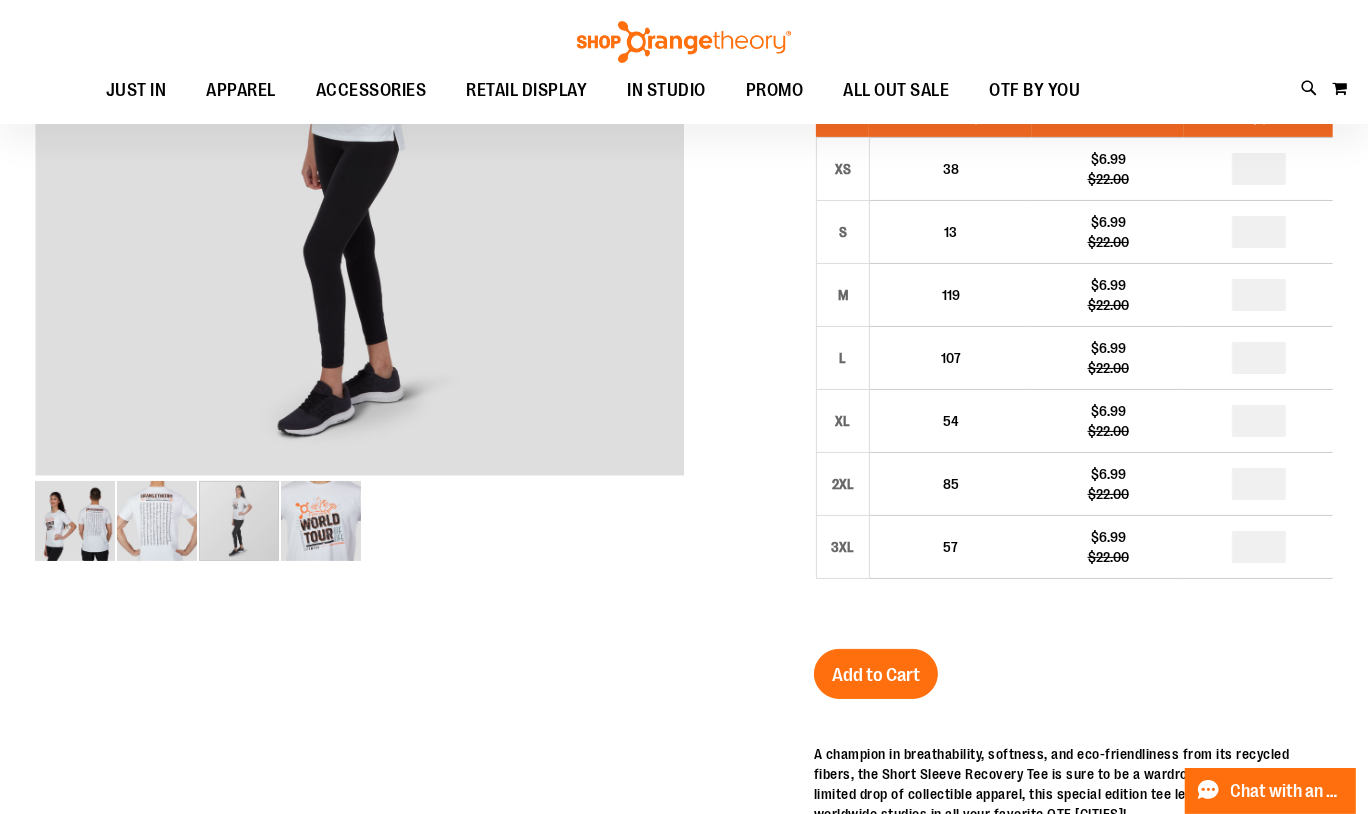 scroll, scrollTop: 40, scrollLeft: 0, axis: vertical 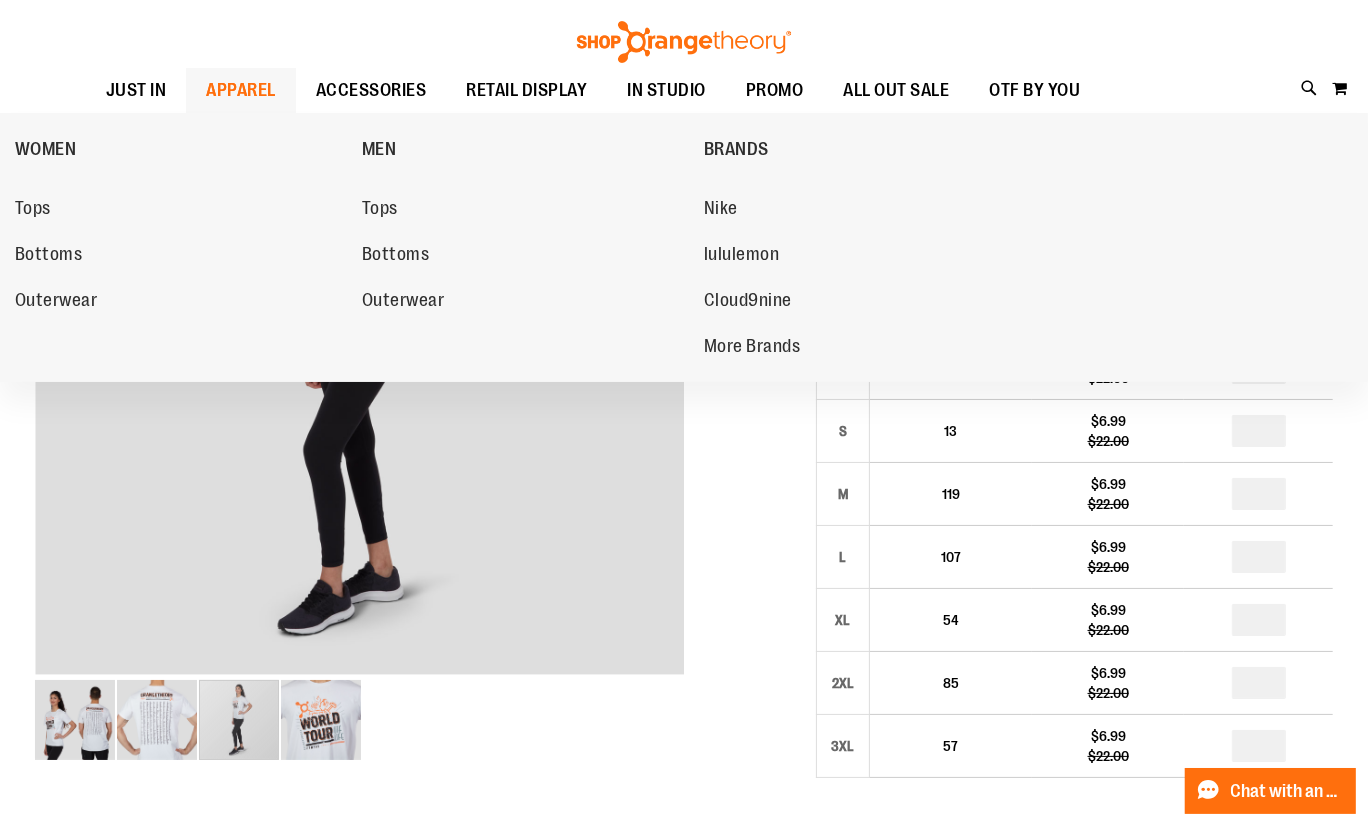click on "APPAREL" at bounding box center (241, 90) 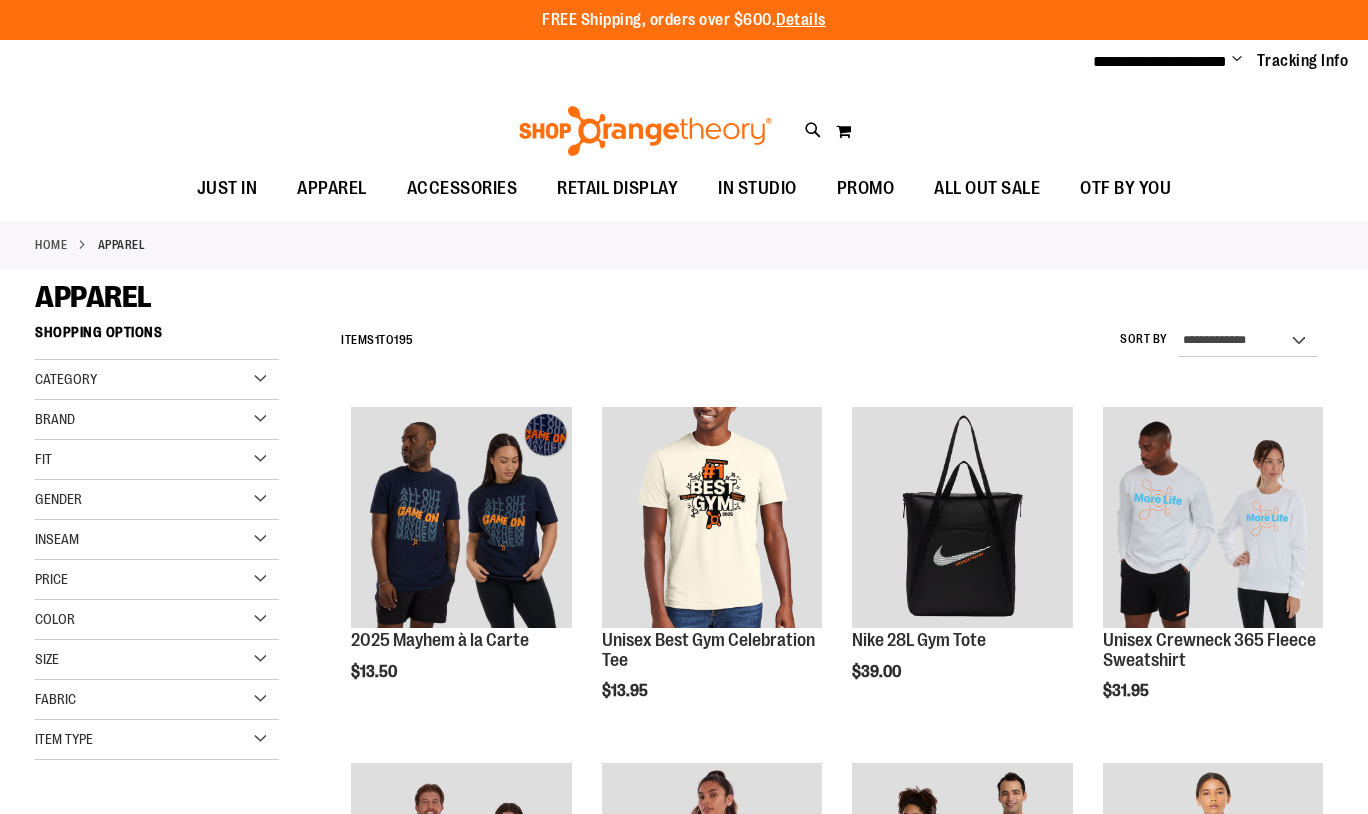 scroll, scrollTop: 0, scrollLeft: 0, axis: both 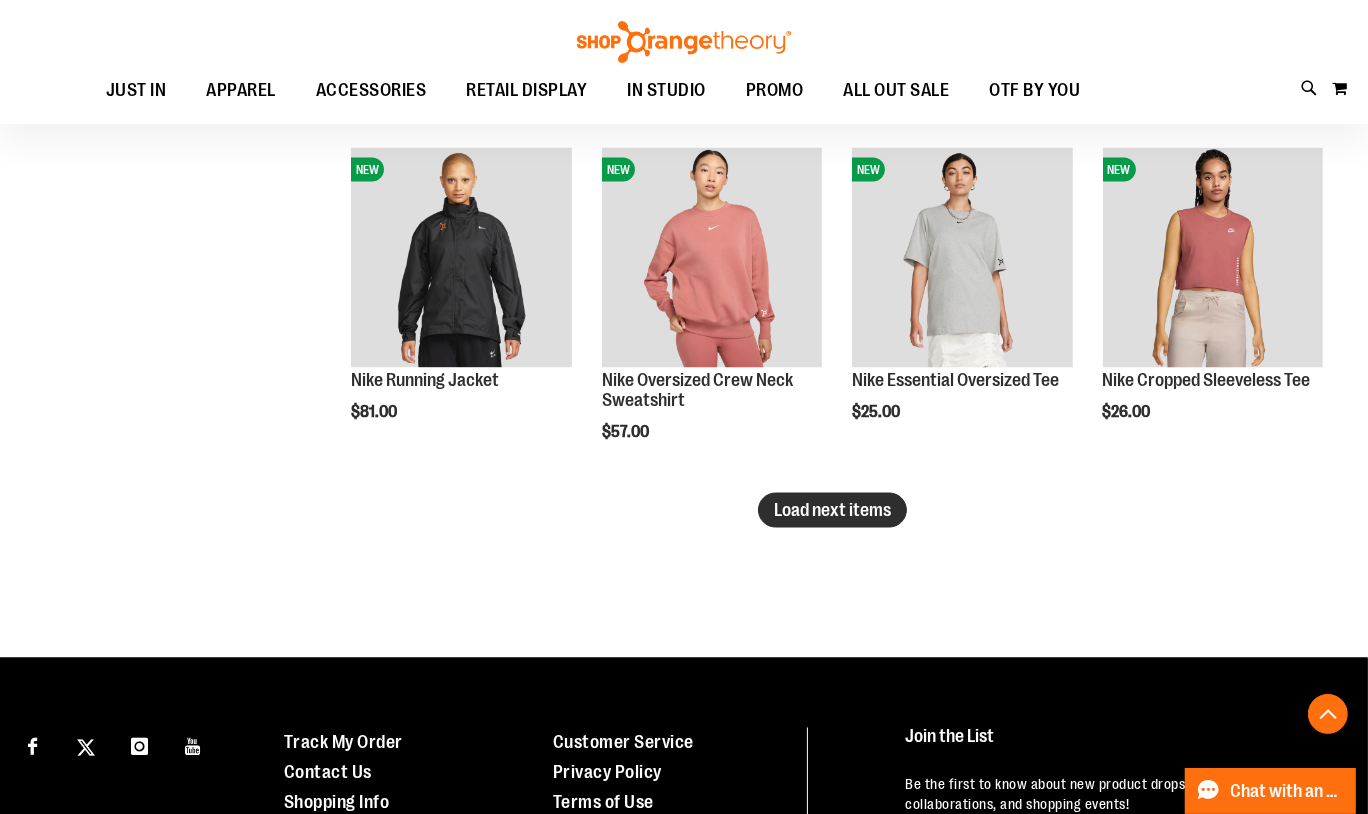 type on "**********" 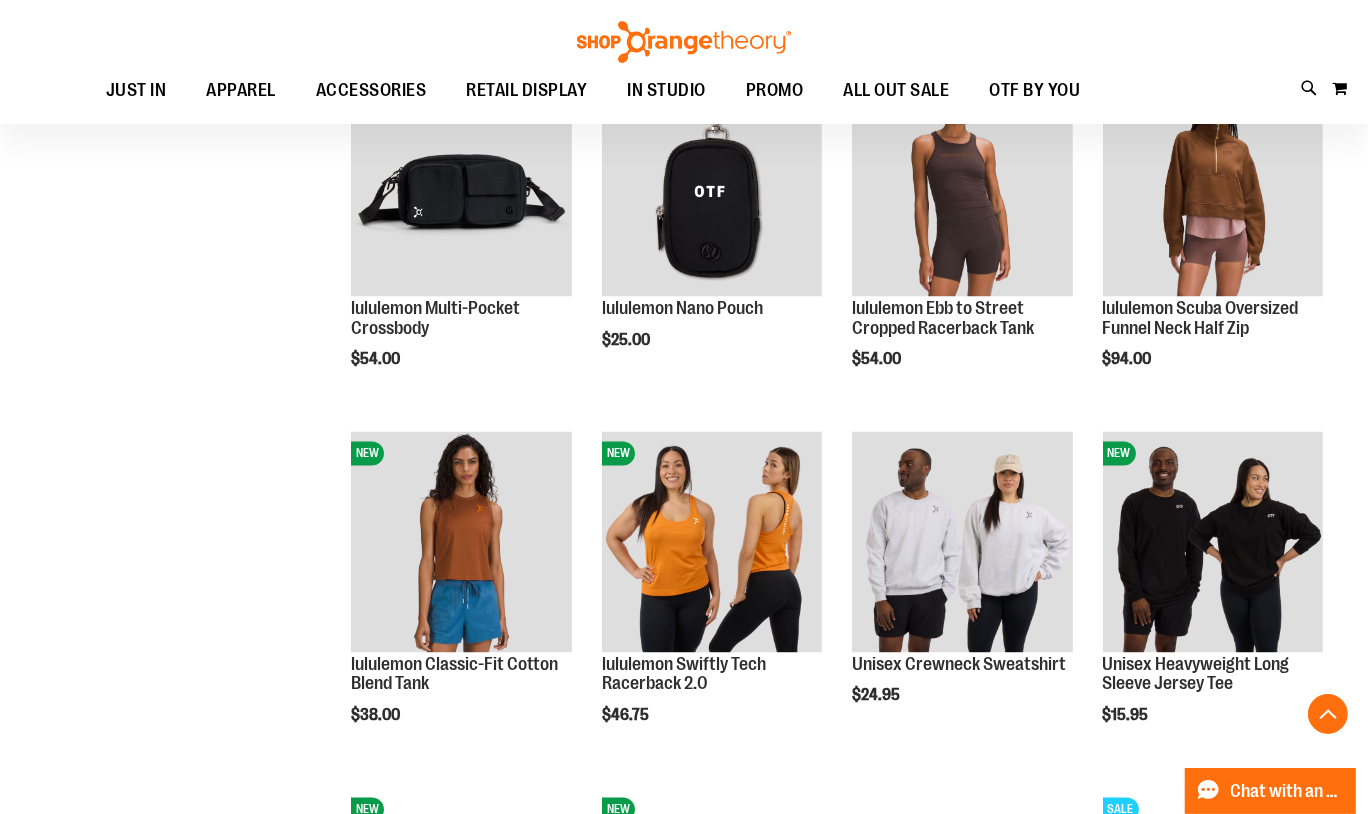 scroll, scrollTop: 3538, scrollLeft: 0, axis: vertical 